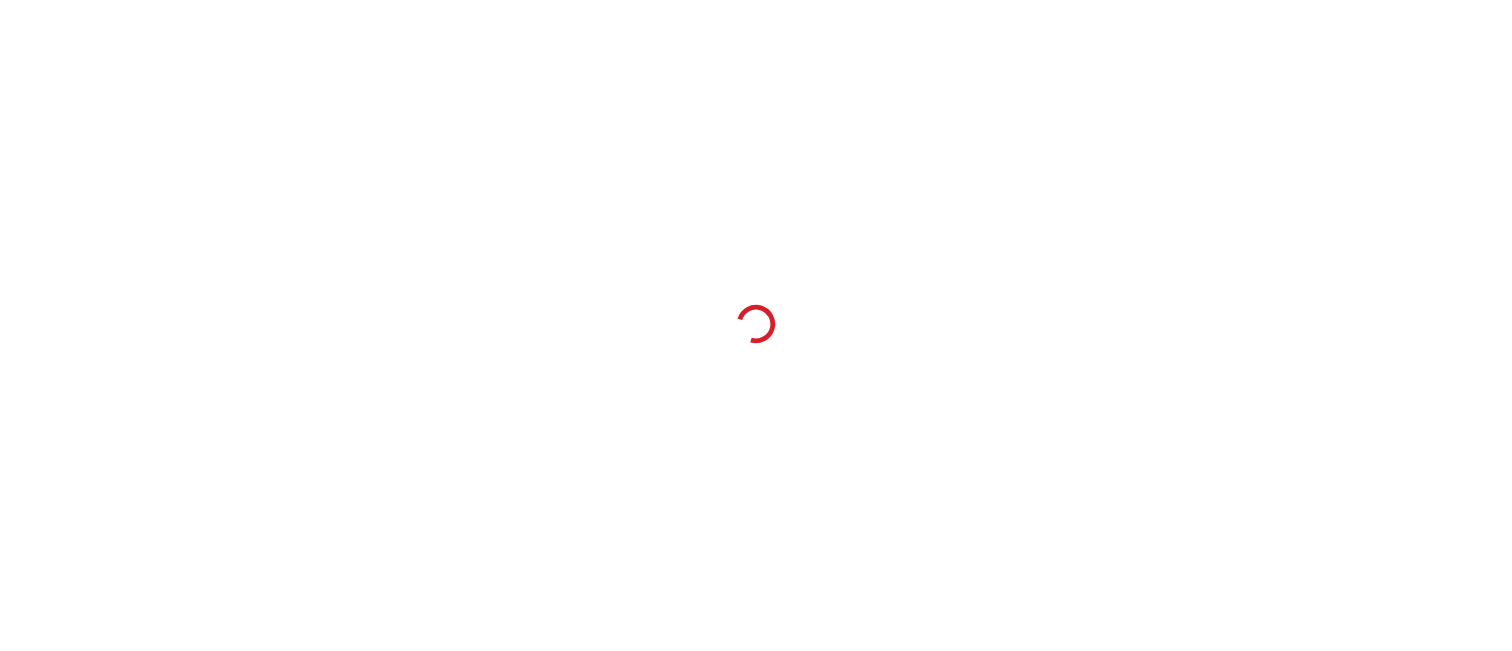 scroll, scrollTop: 0, scrollLeft: 0, axis: both 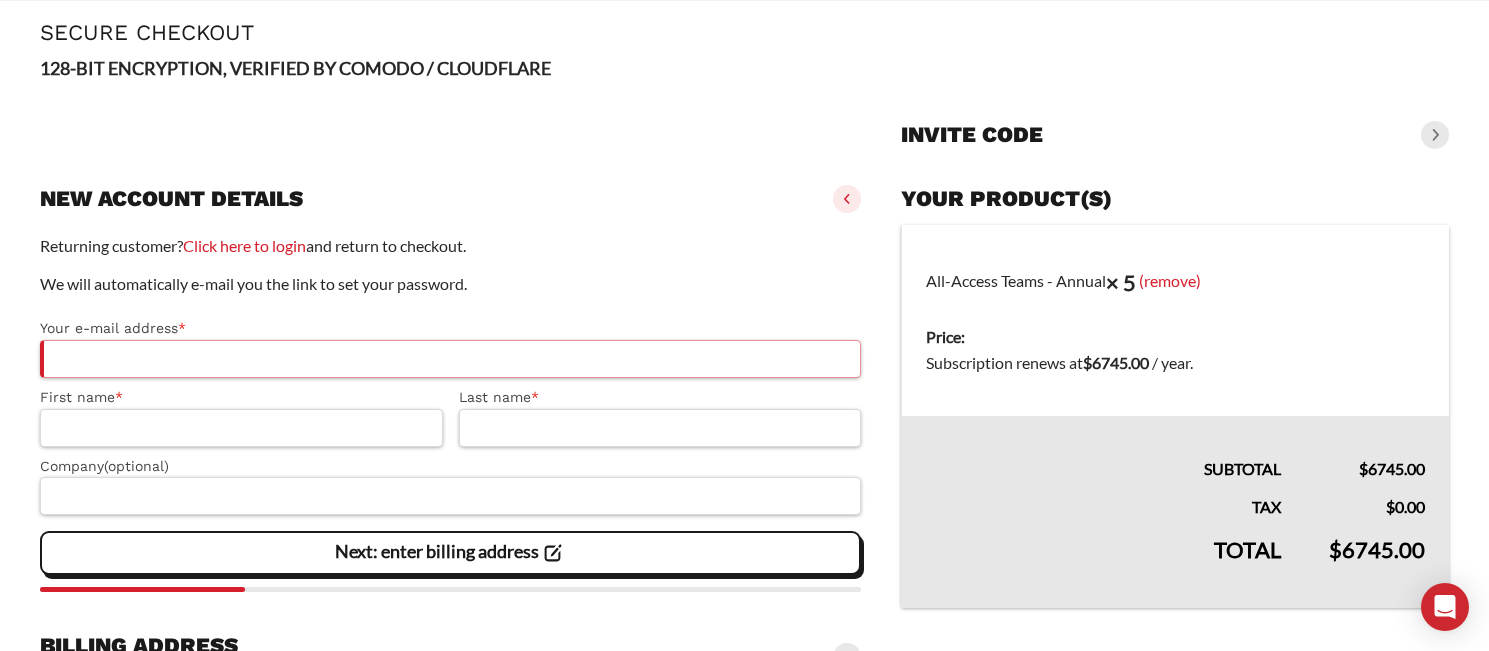 paste on "**********" 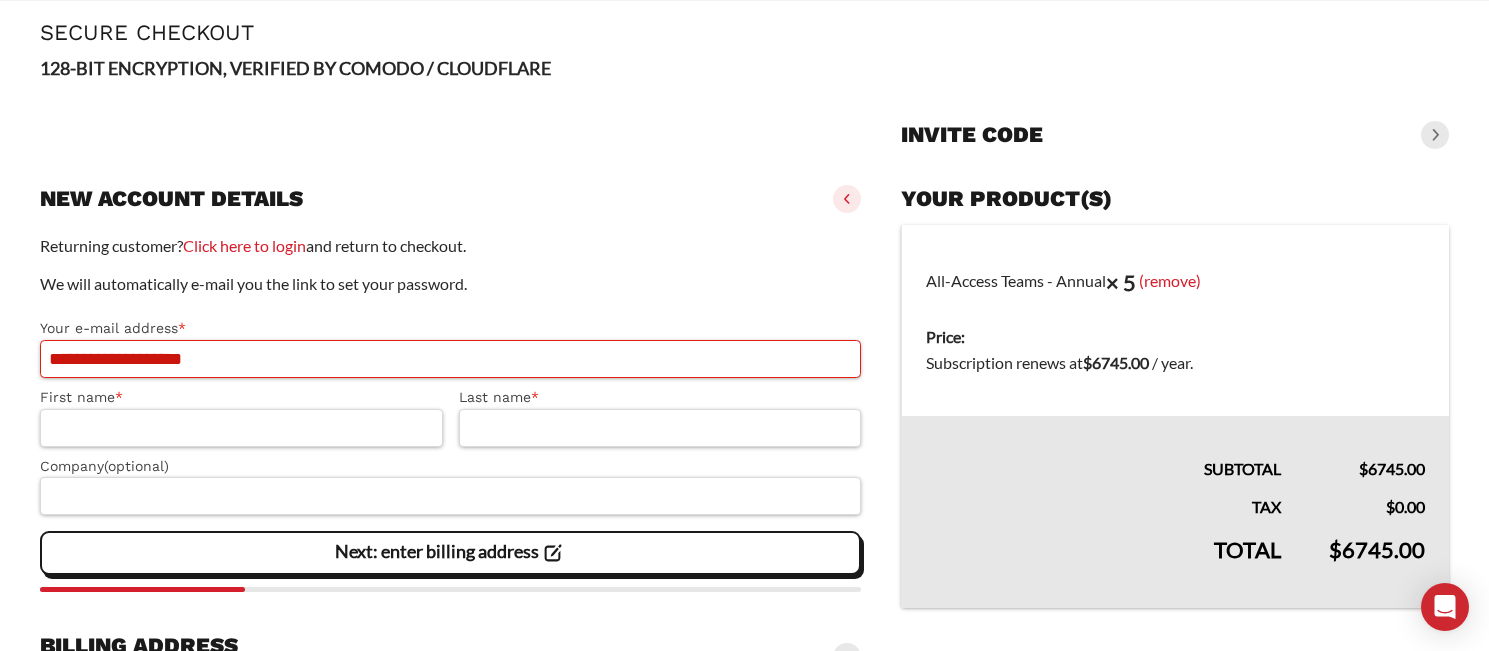 type on "**********" 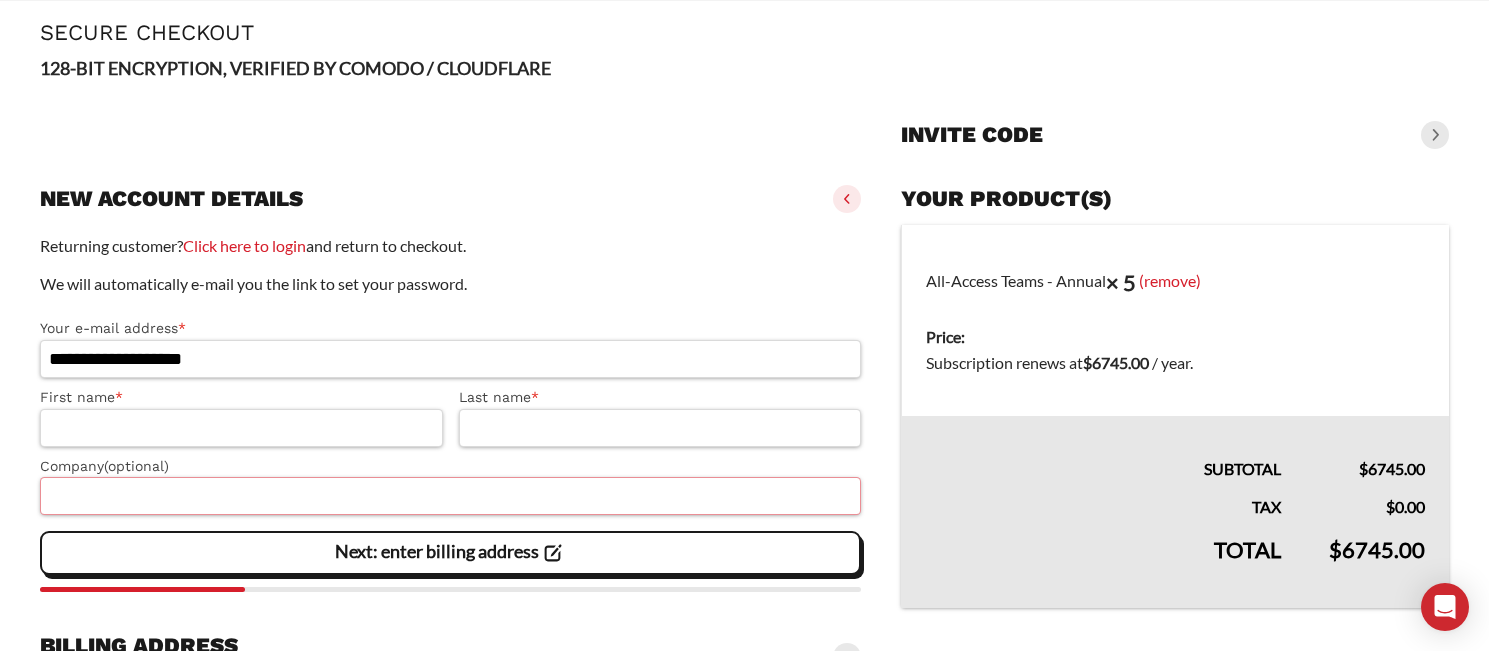 click on "Company  (optional)" at bounding box center [450, 496] 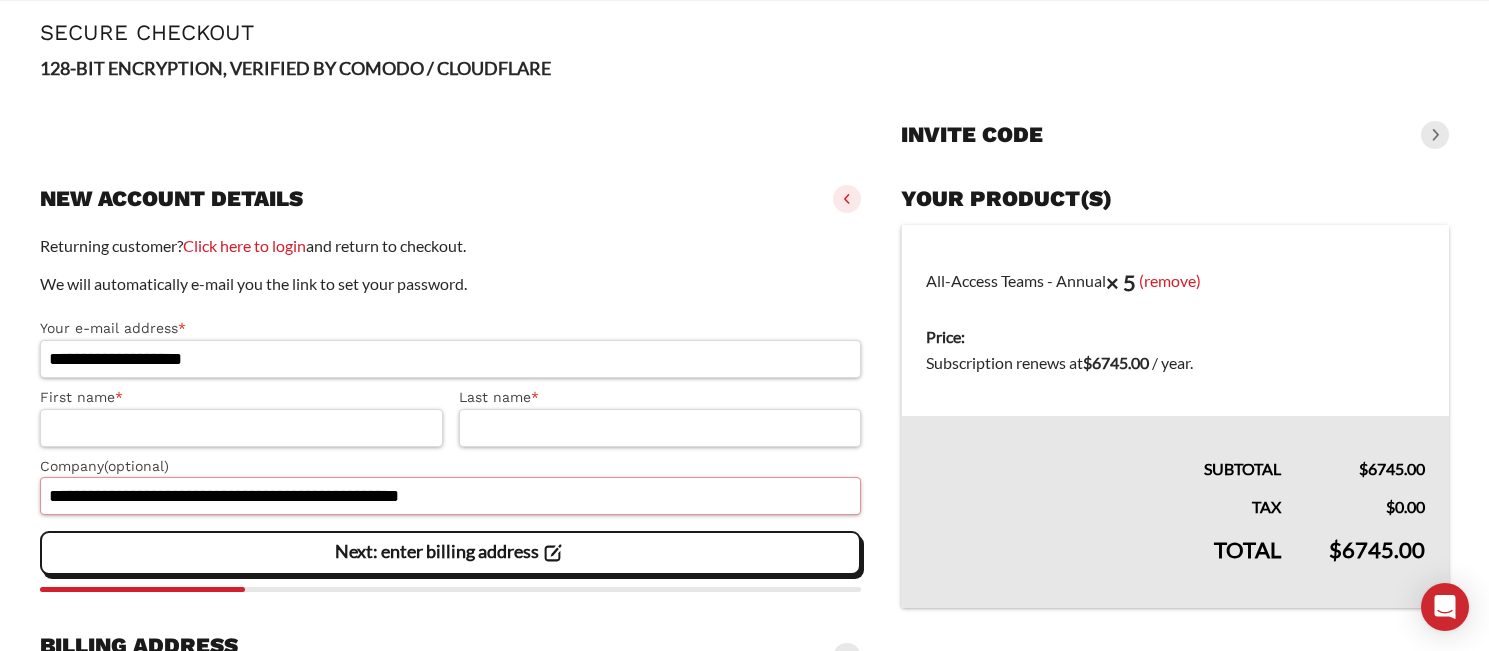 type on "**********" 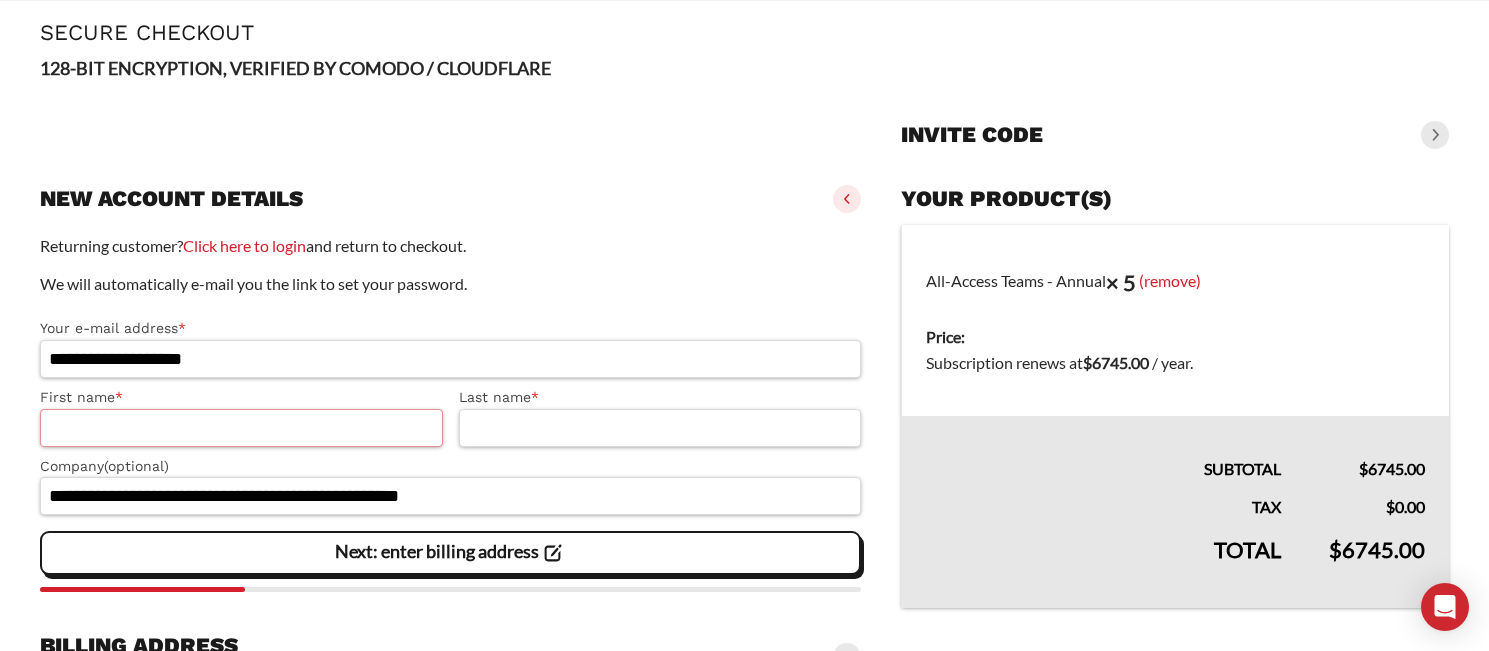click on "First name  *" at bounding box center [241, 428] 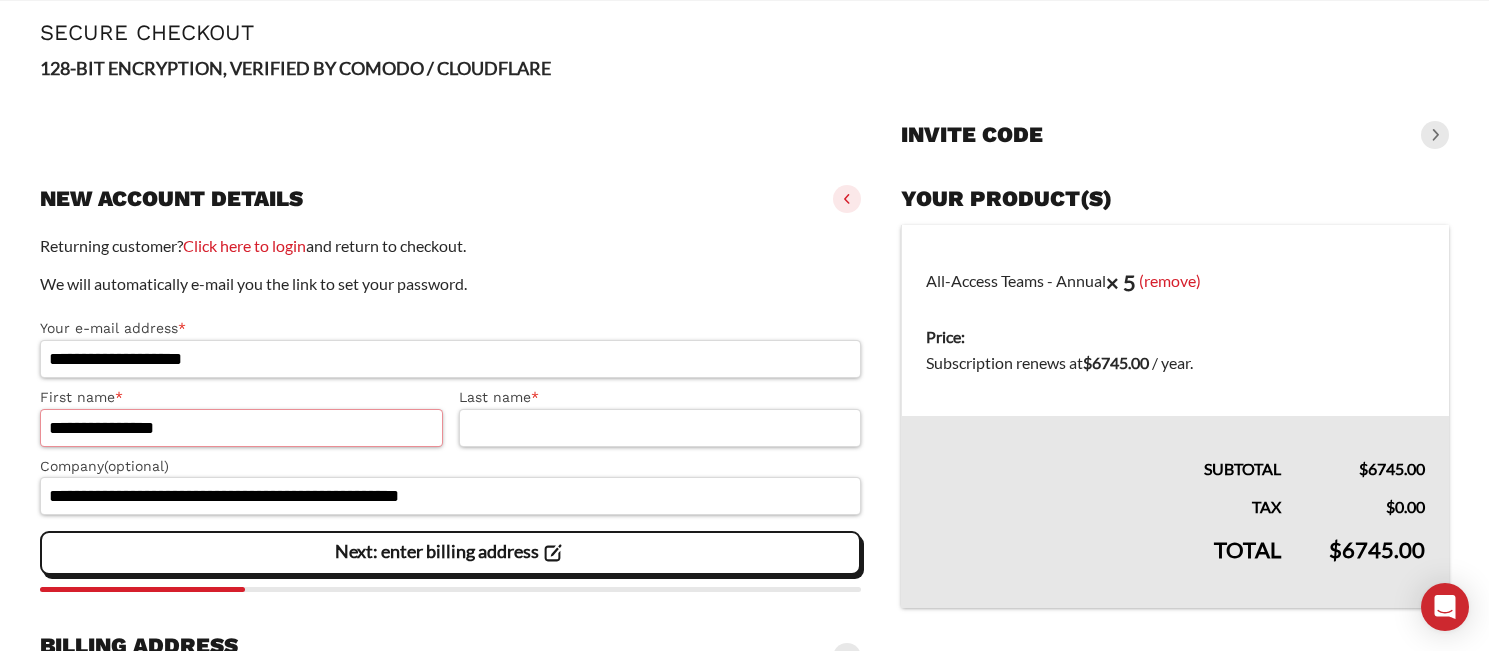 drag, startPoint x: 102, startPoint y: 429, endPoint x: 233, endPoint y: 429, distance: 131 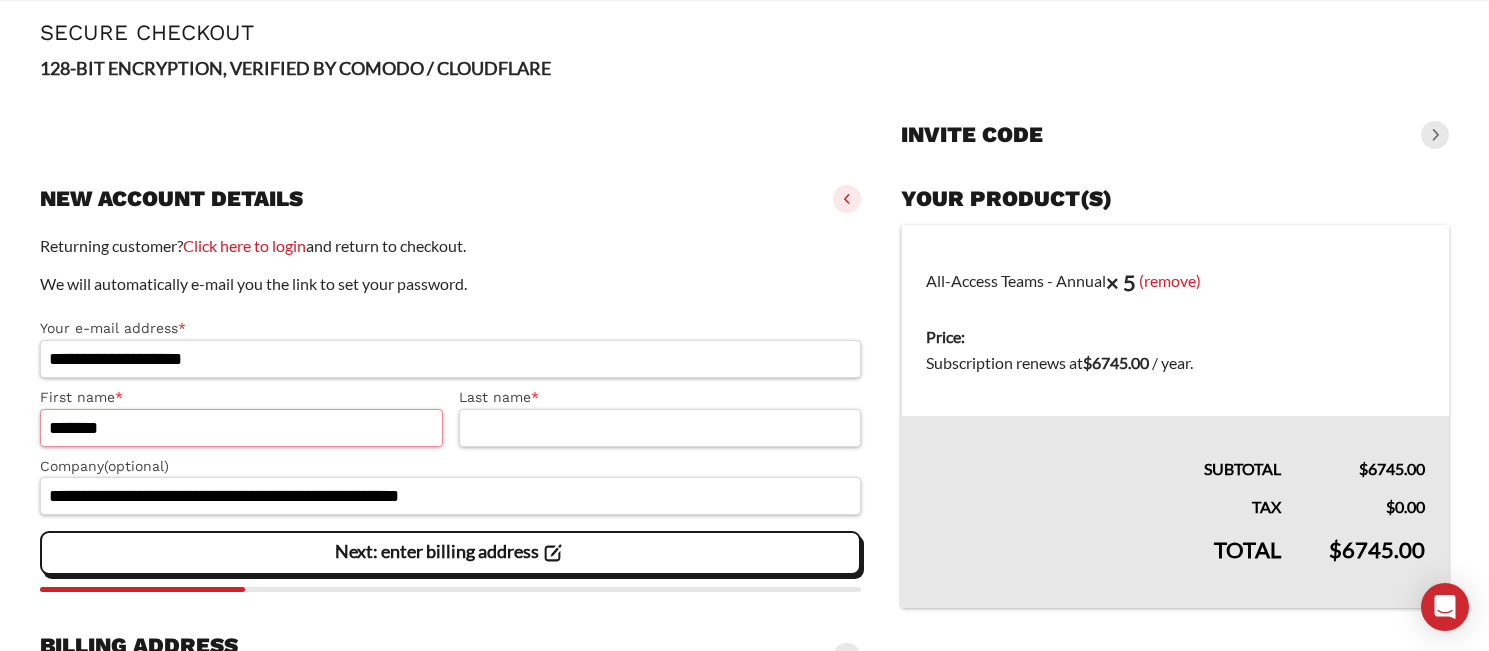 type on "******" 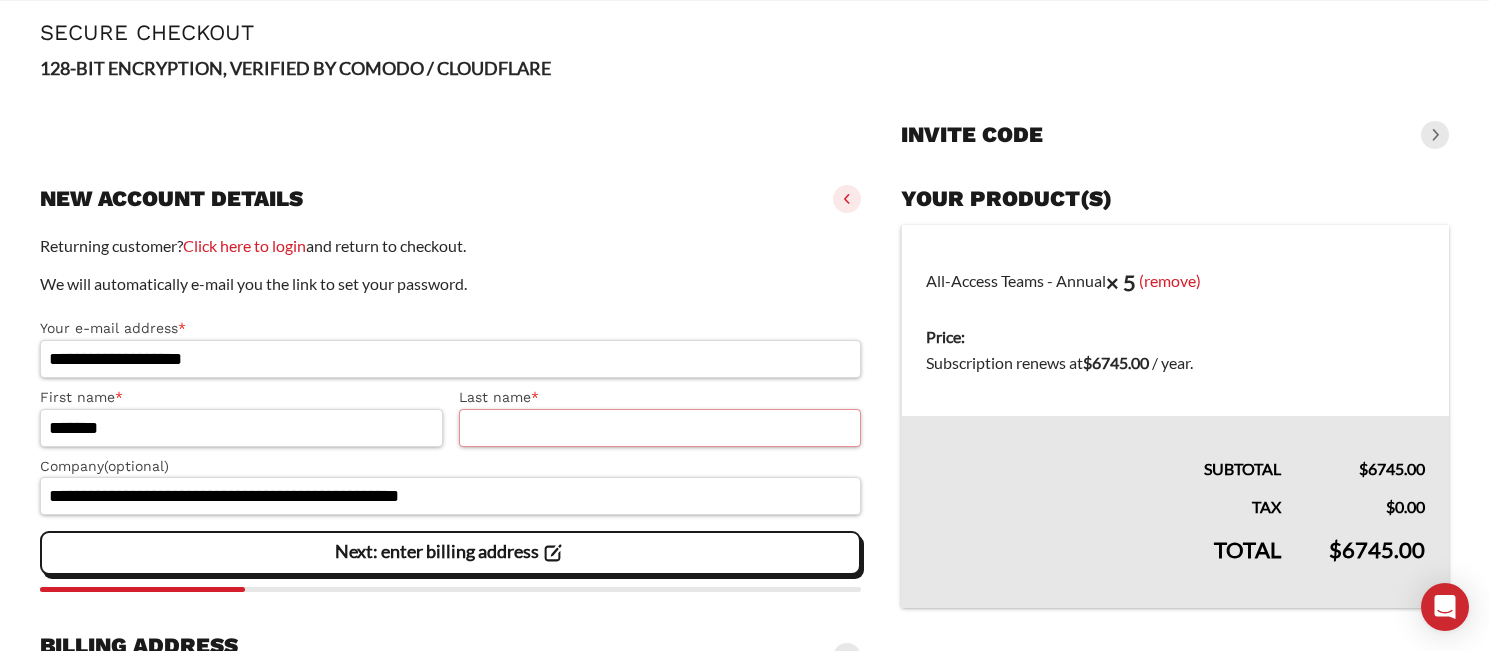 click on "Last name  *" at bounding box center (660, 428) 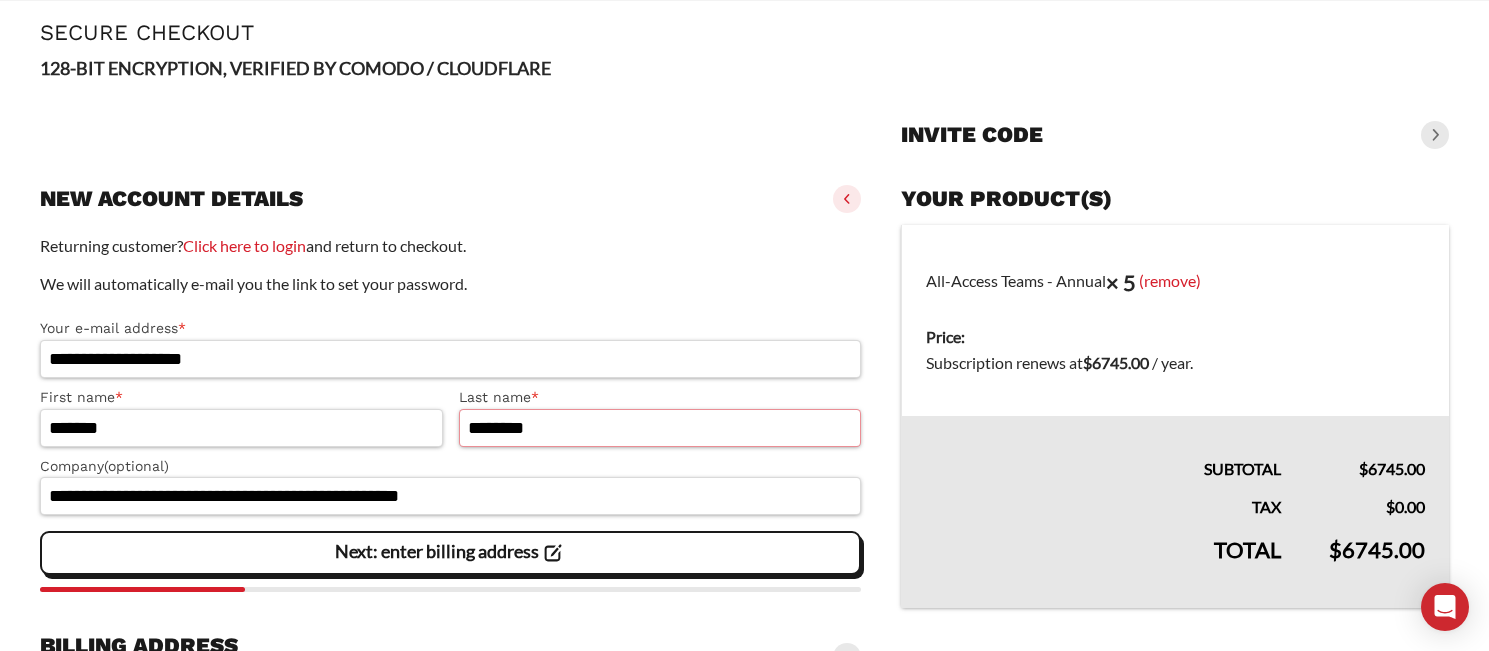 type on "********" 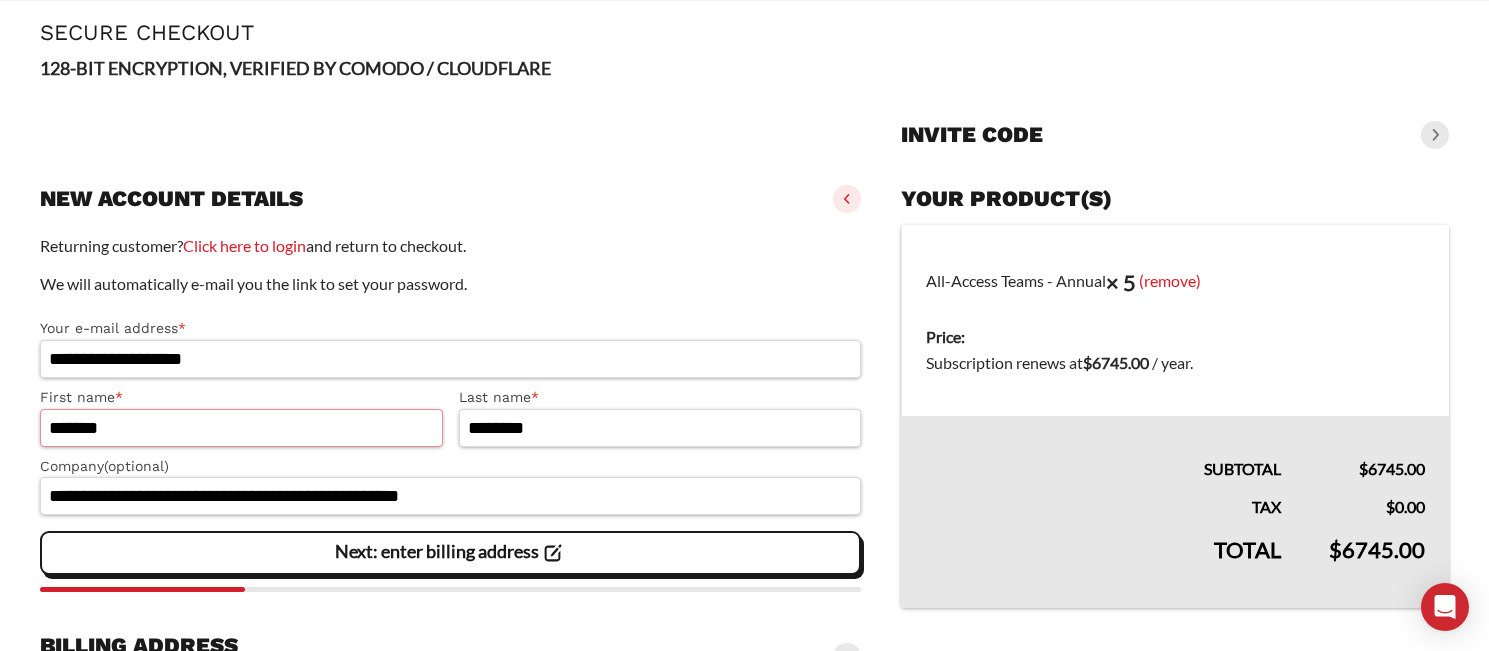 click on "******" at bounding box center (241, 428) 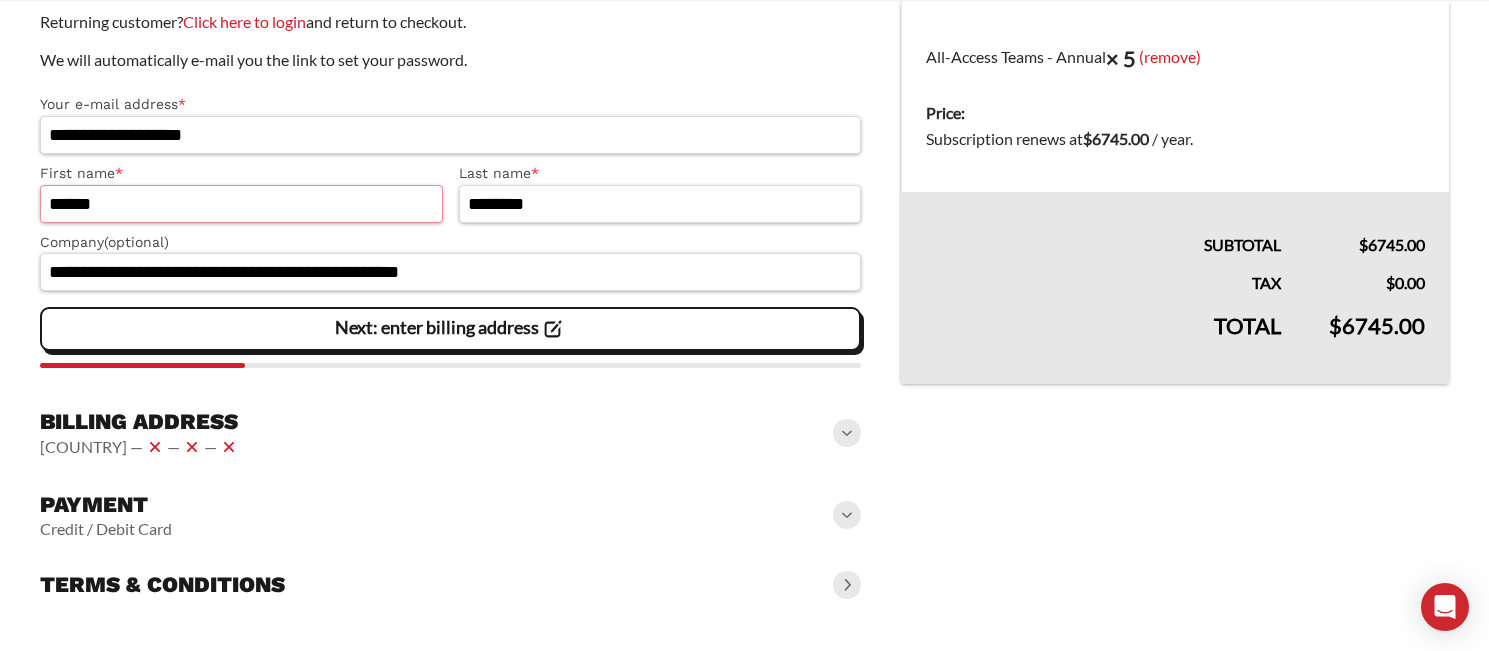 scroll, scrollTop: 323, scrollLeft: 0, axis: vertical 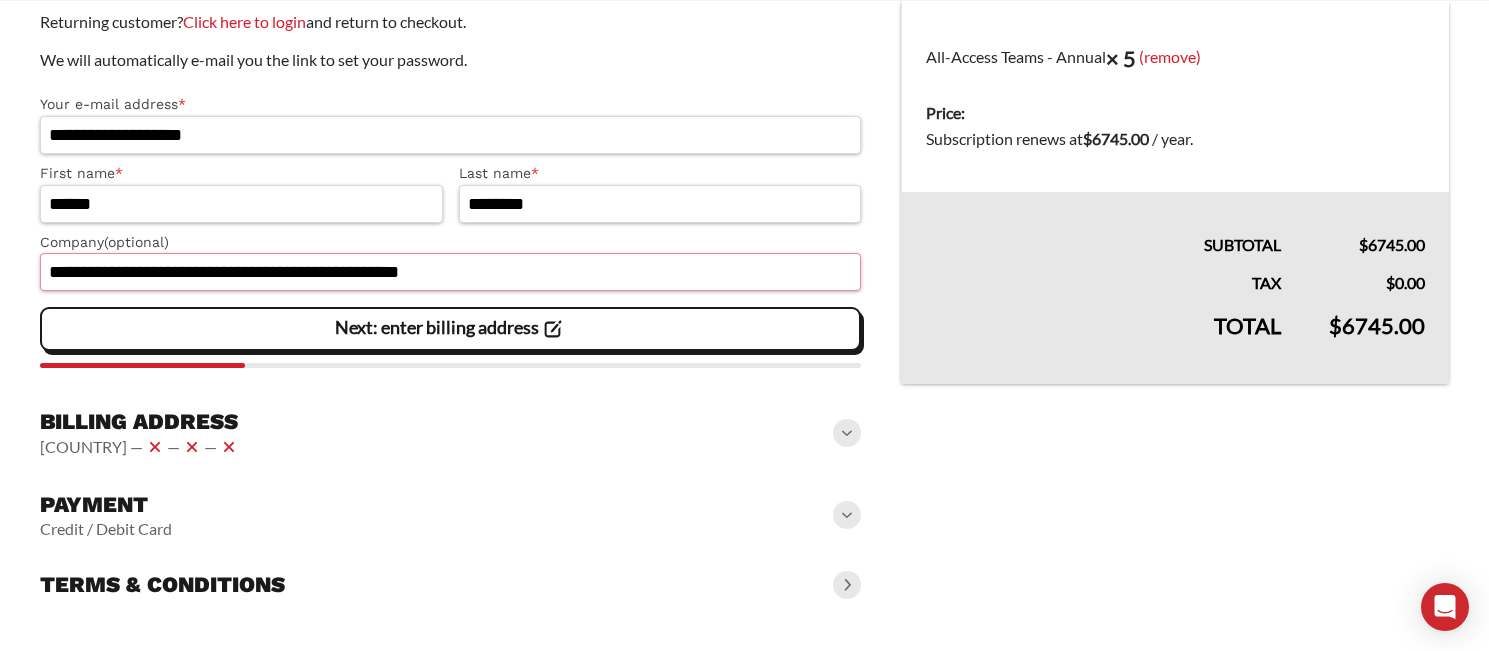 drag, startPoint x: 409, startPoint y: 270, endPoint x: -23, endPoint y: 269, distance: 432.00116 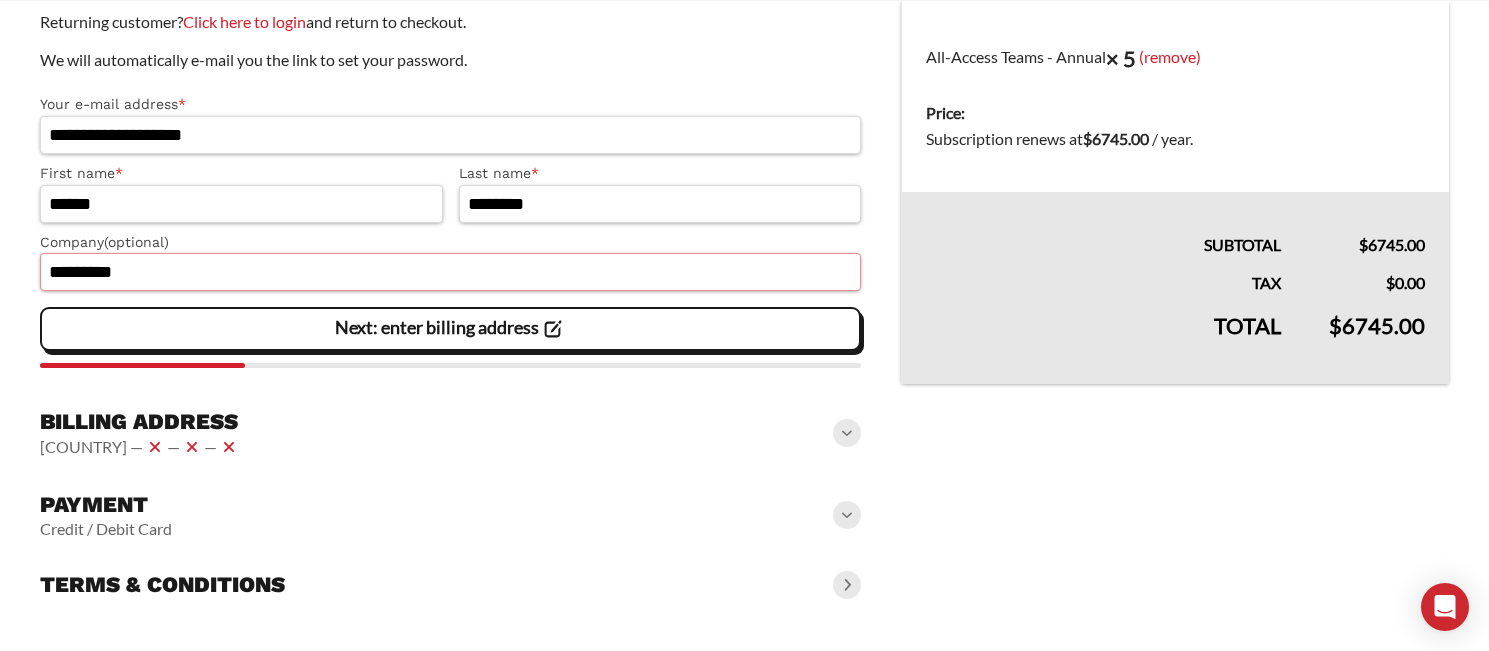 type on "*********" 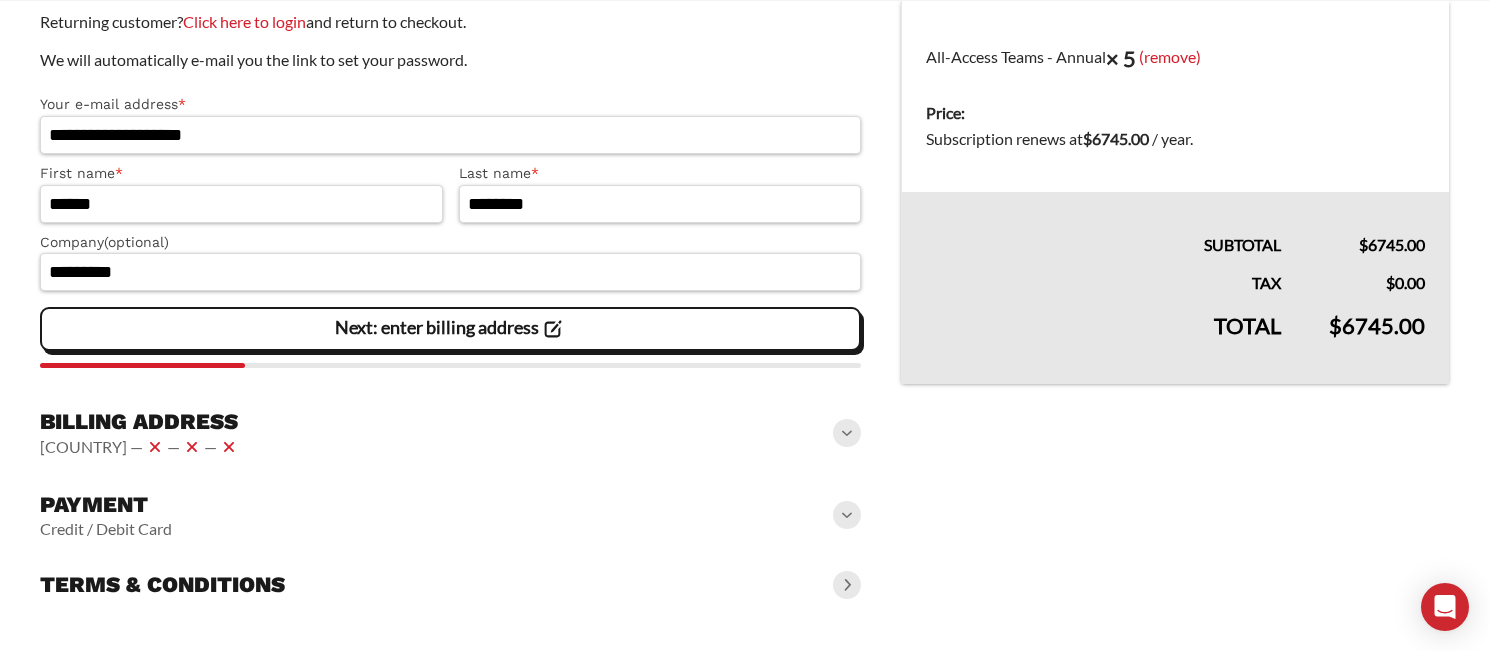 click 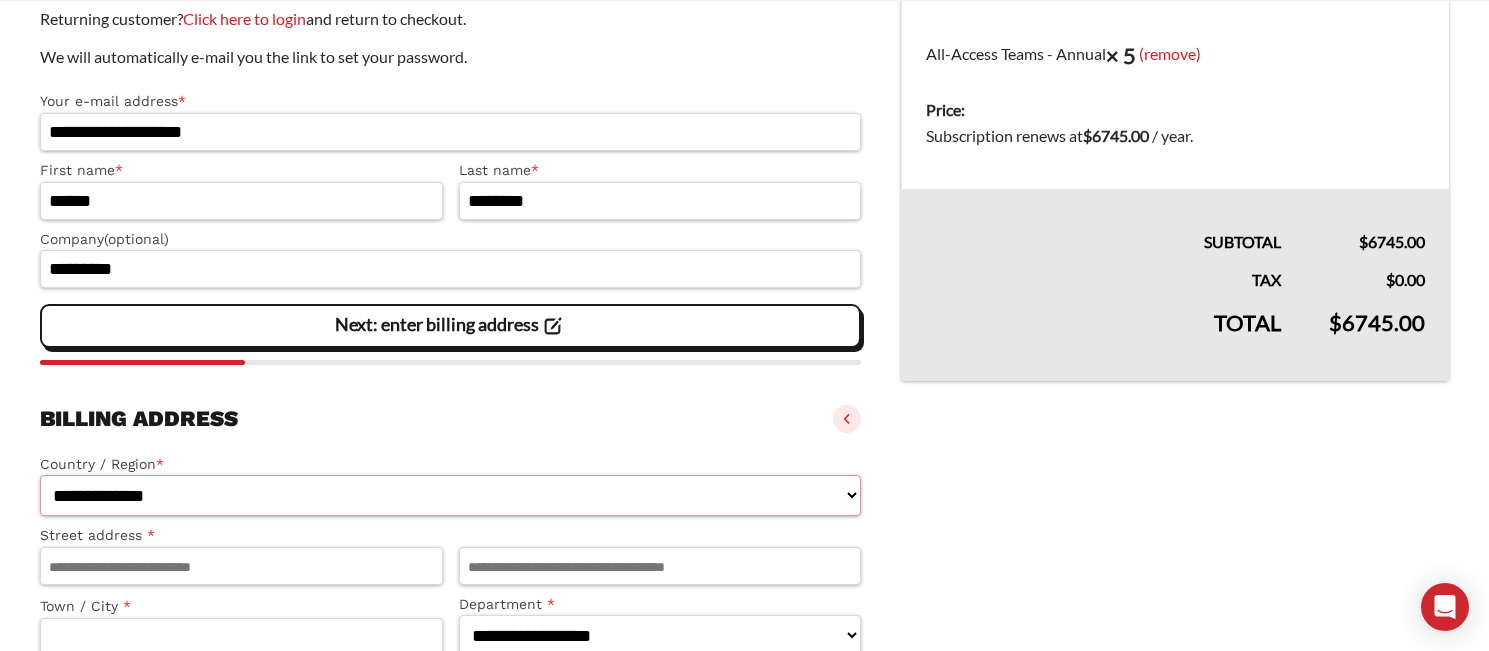 click on "**********" at bounding box center (450, 495) 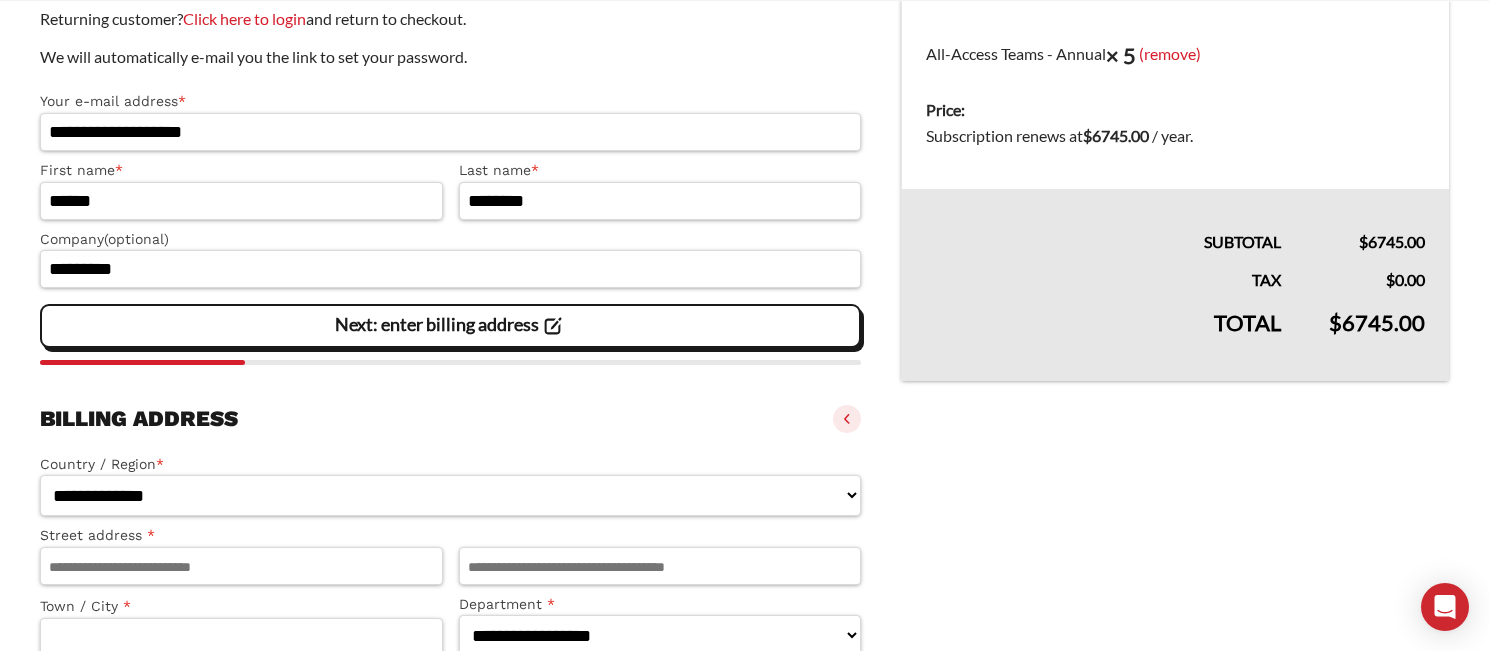 select on "**" 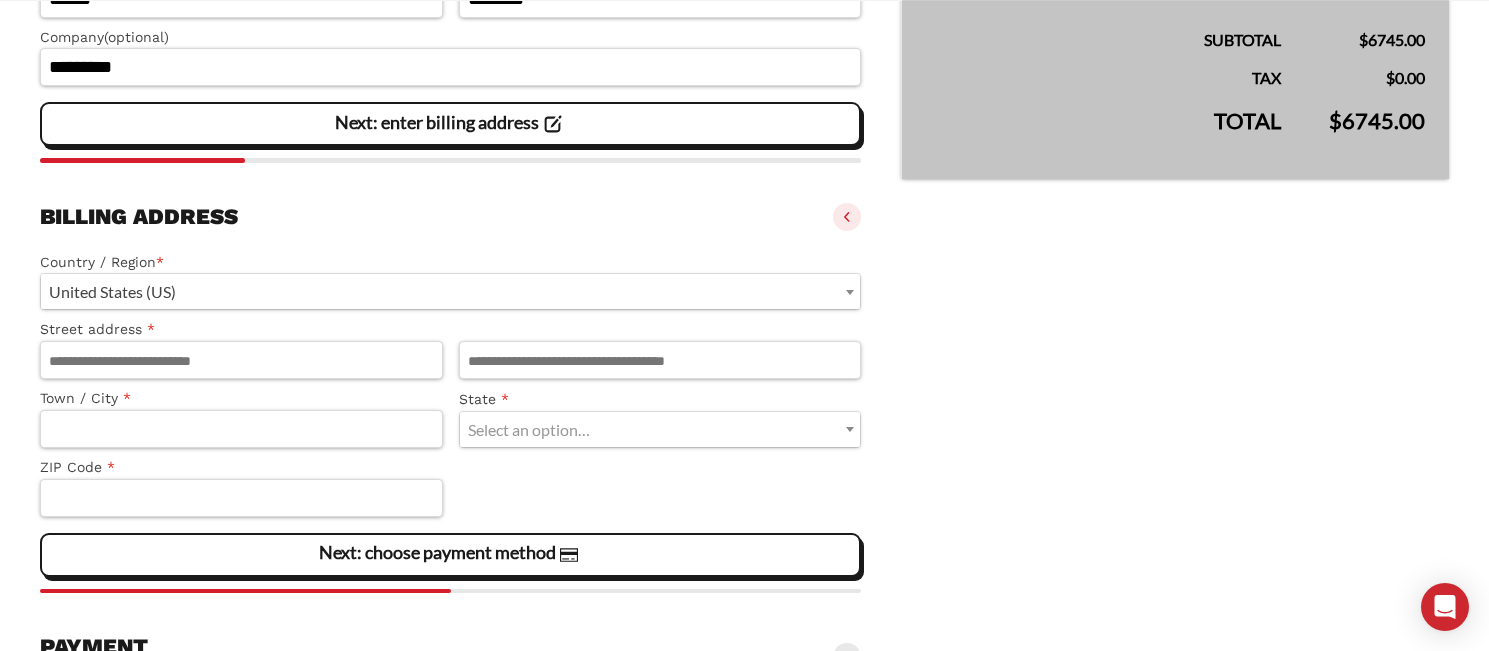 scroll, scrollTop: 623, scrollLeft: 0, axis: vertical 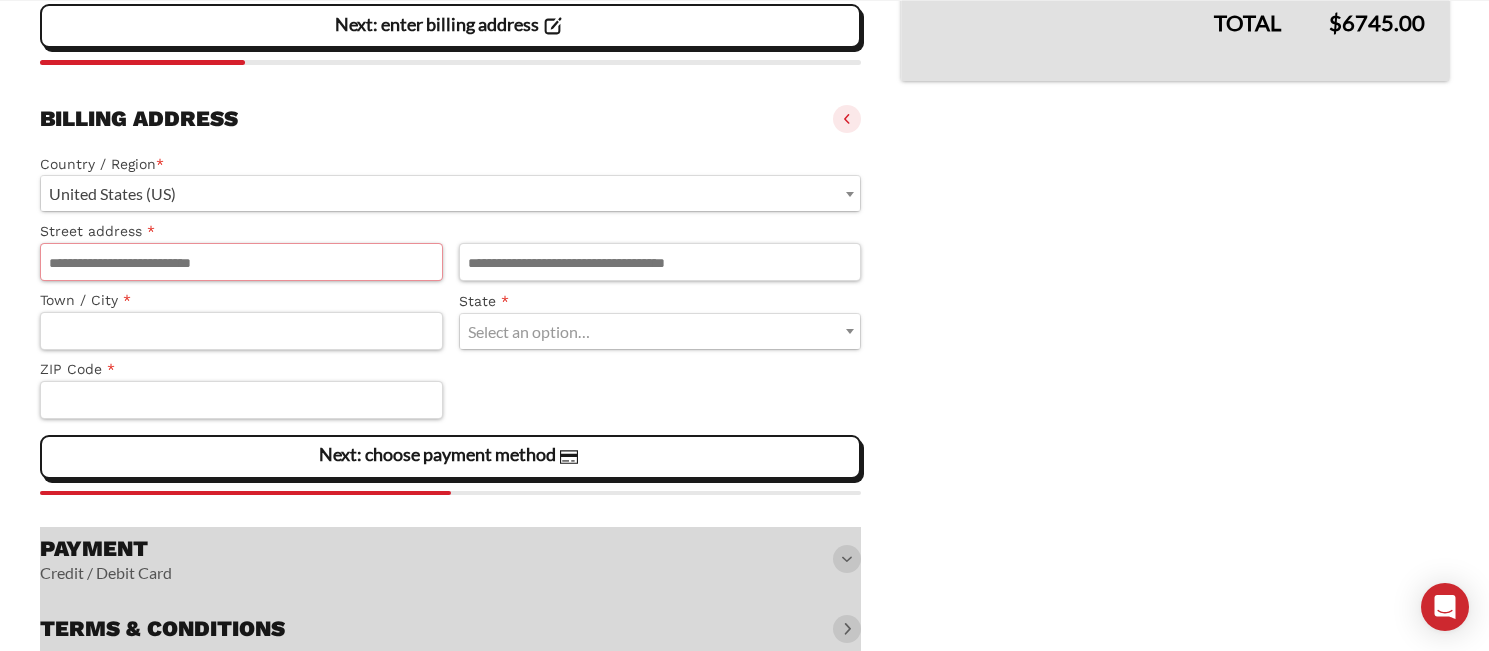 click on "Street address   *" at bounding box center (241, 262) 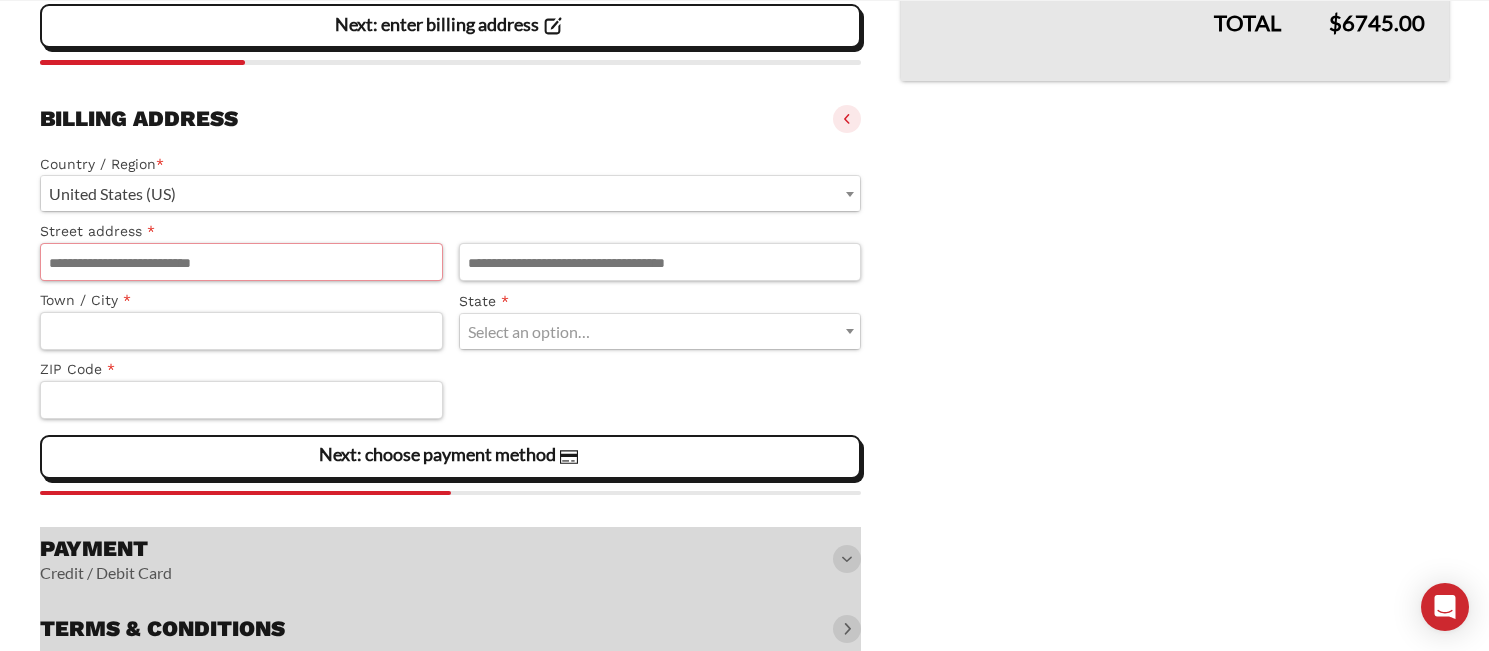paste on "**********" 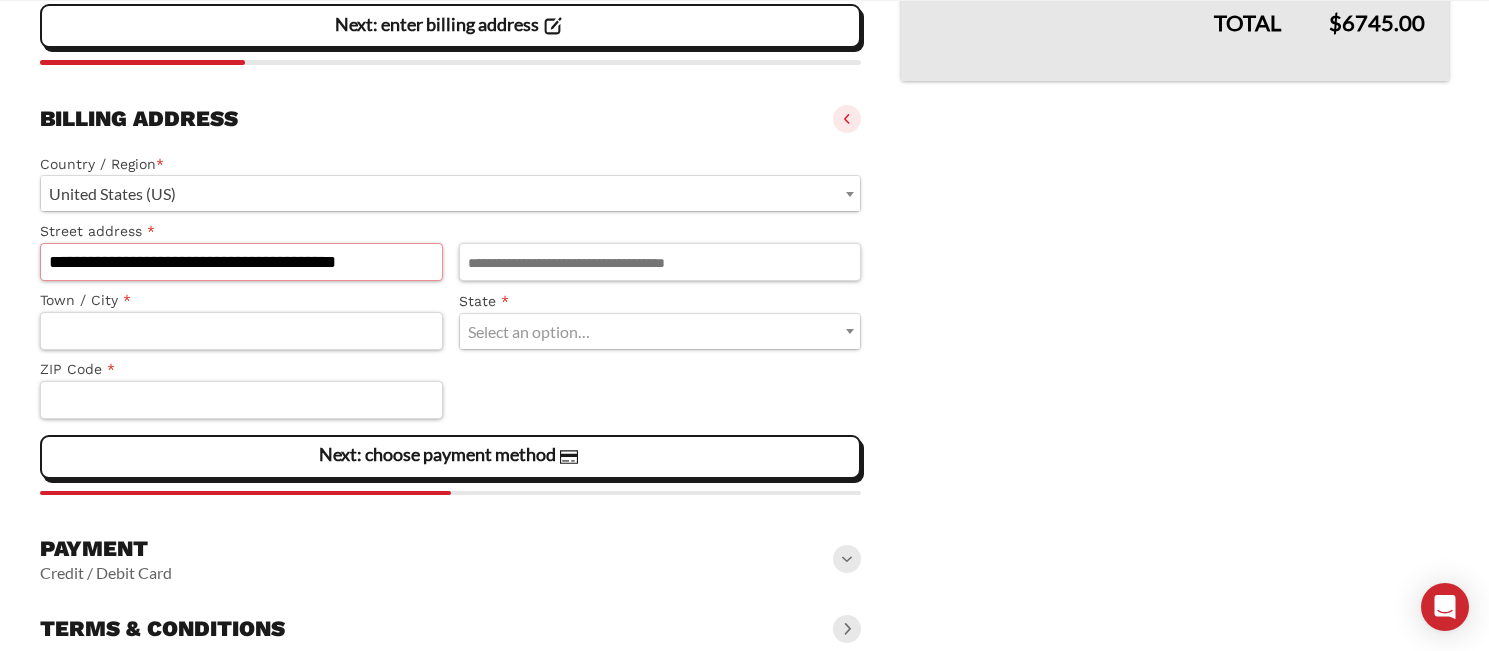 type on "**********" 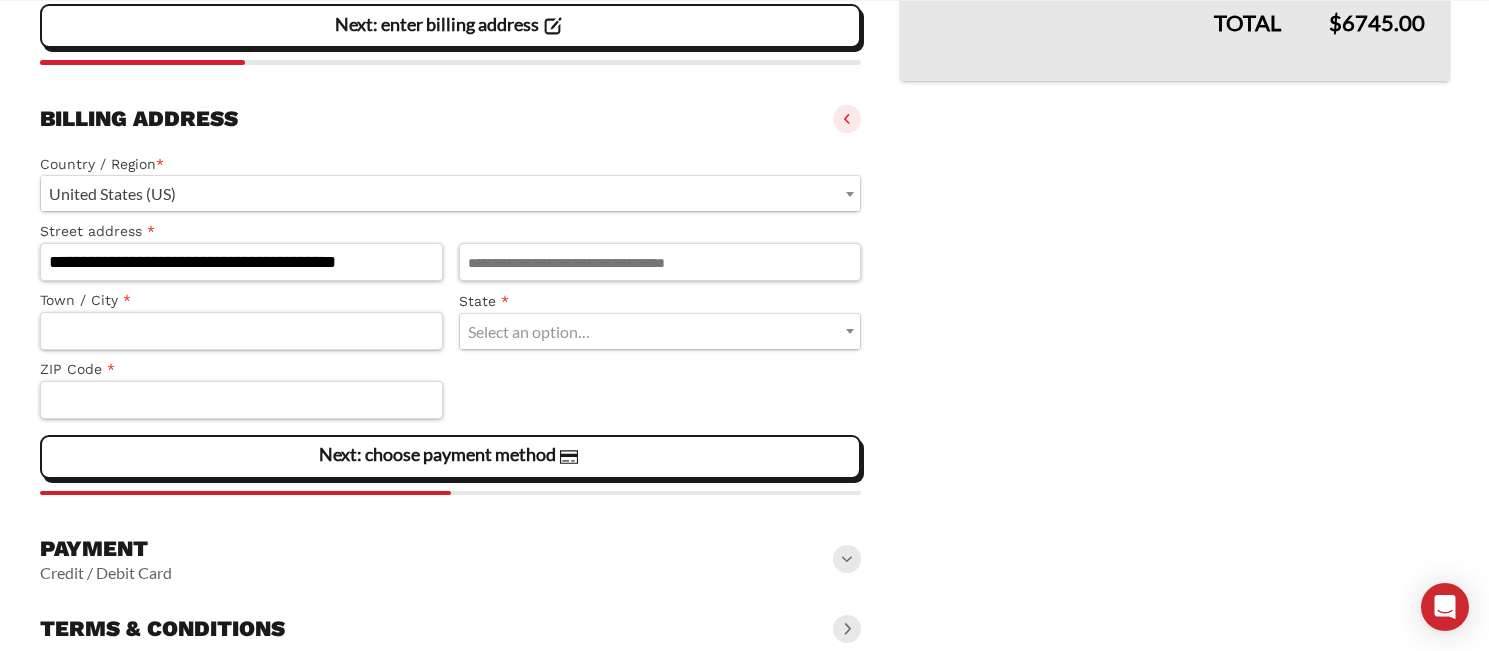 click on "Select an option…" at bounding box center [529, 331] 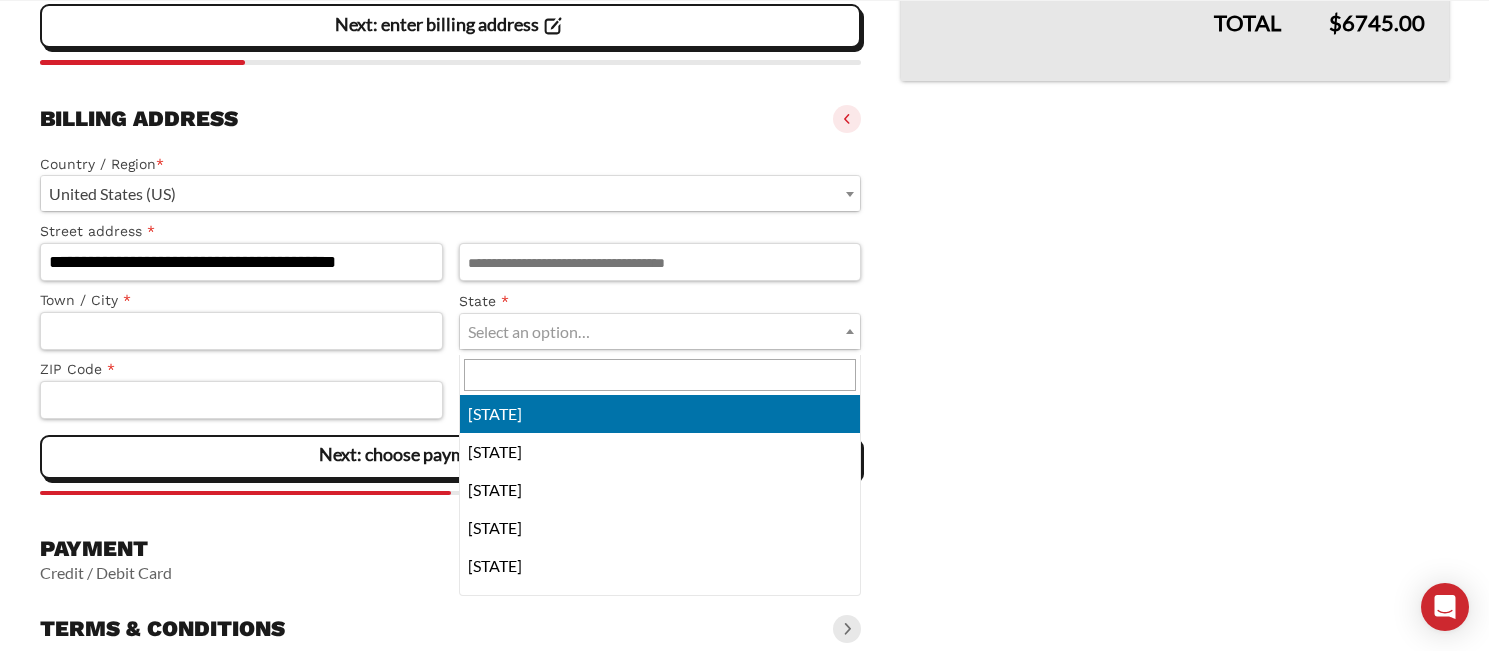 click at bounding box center (660, 375) 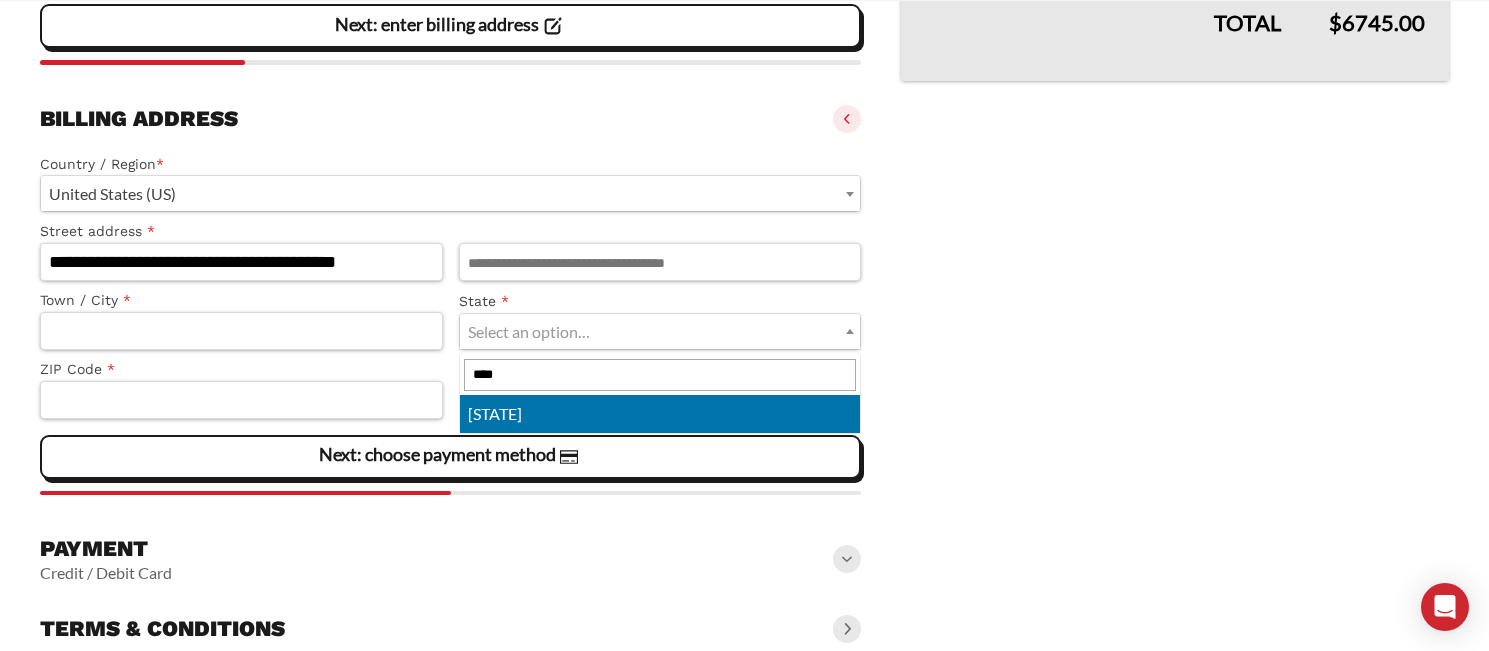 type on "****" 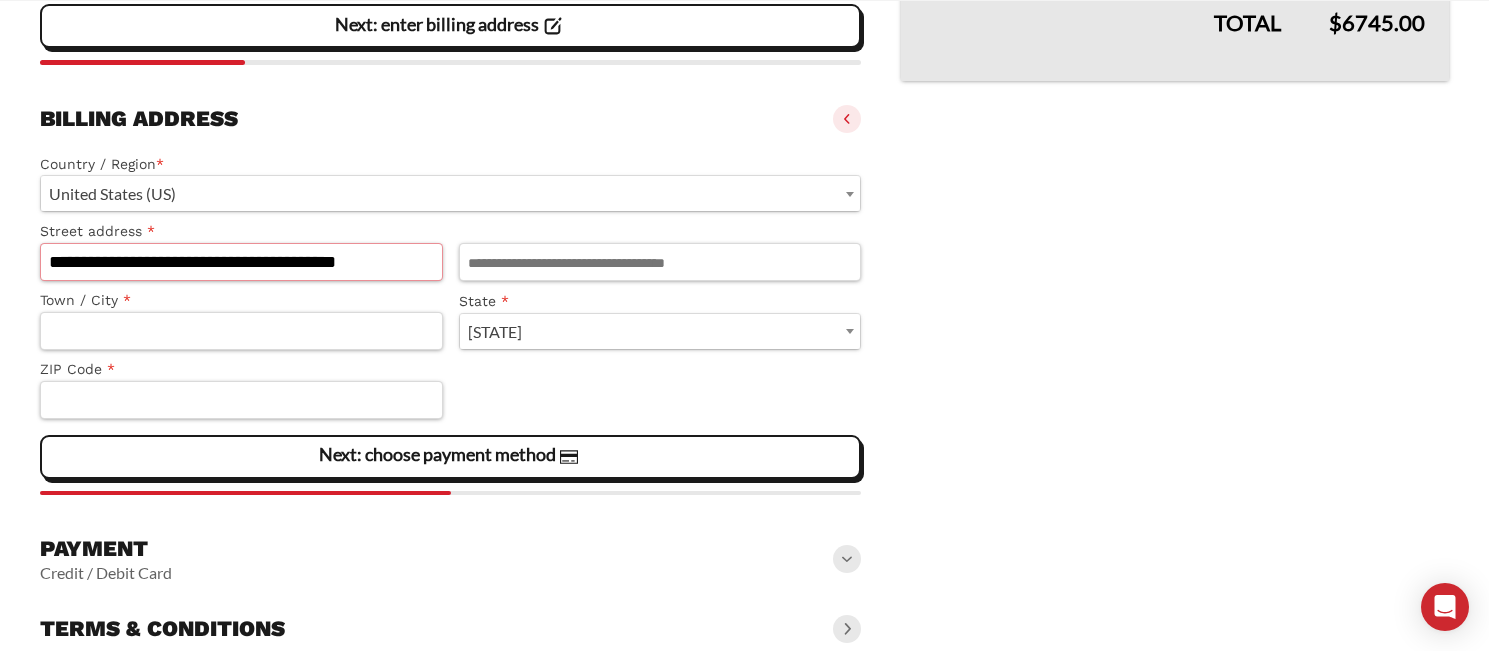 drag, startPoint x: 356, startPoint y: 265, endPoint x: 461, endPoint y: 265, distance: 105 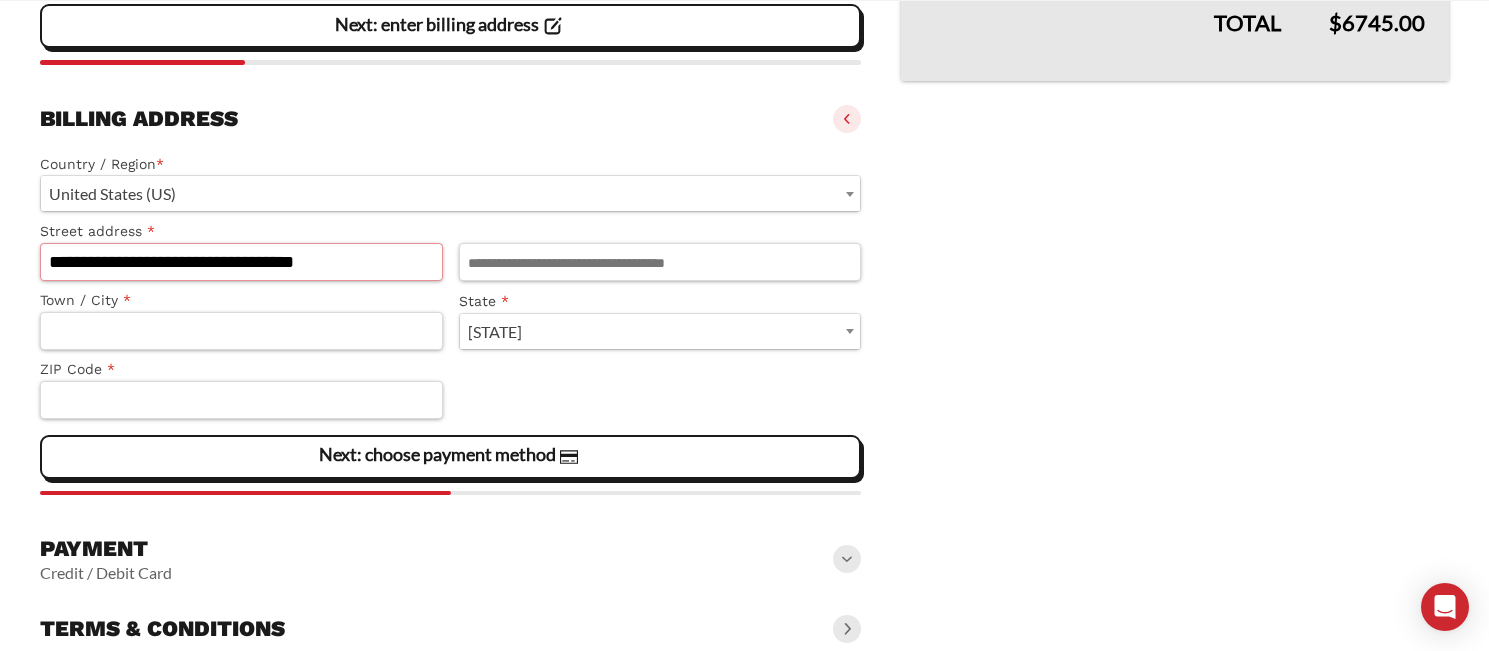 type on "**********" 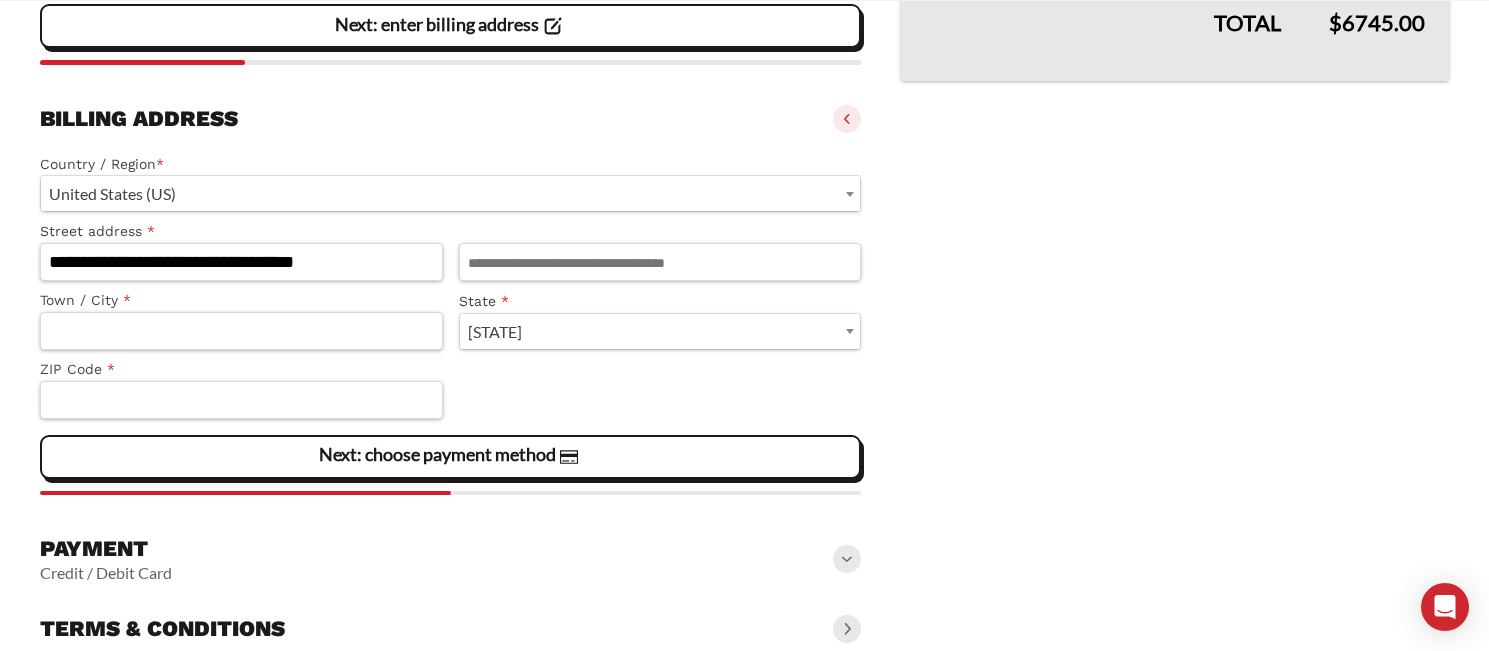 click on "**********" 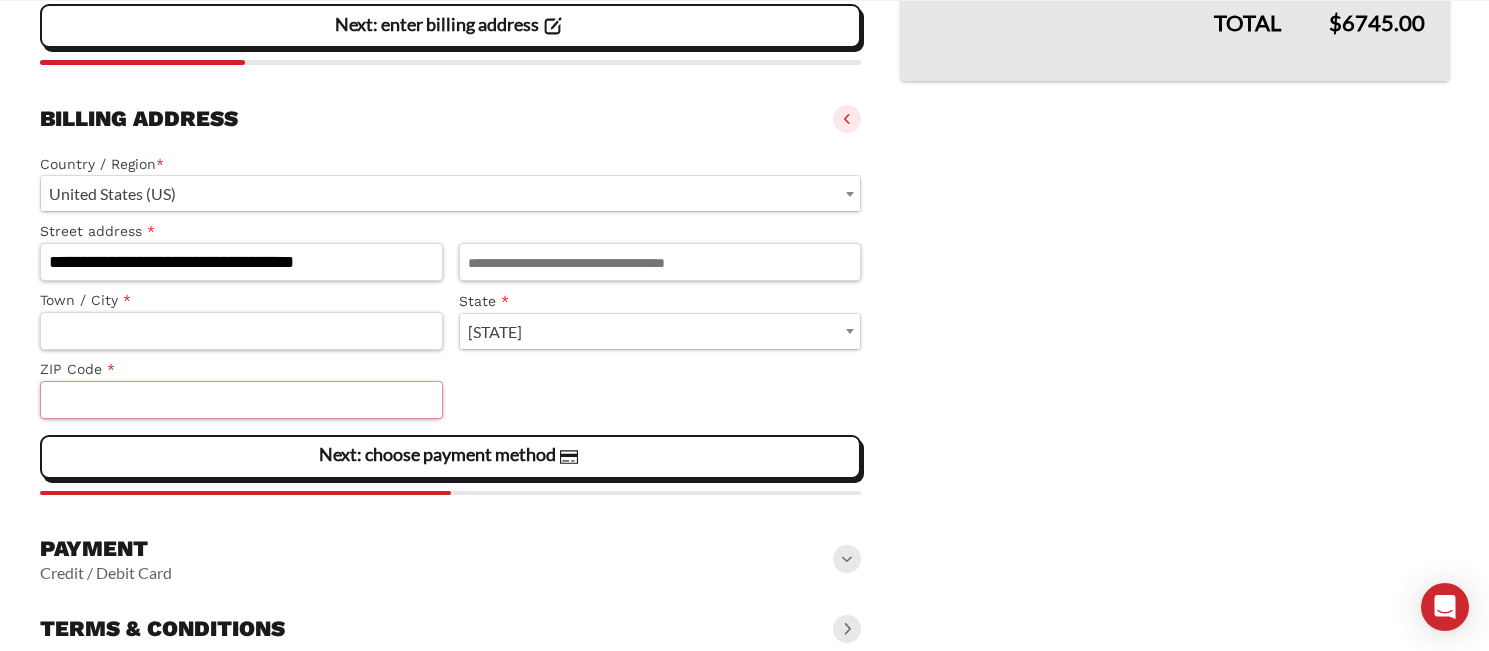 click on "ZIP Code   *" at bounding box center [241, 400] 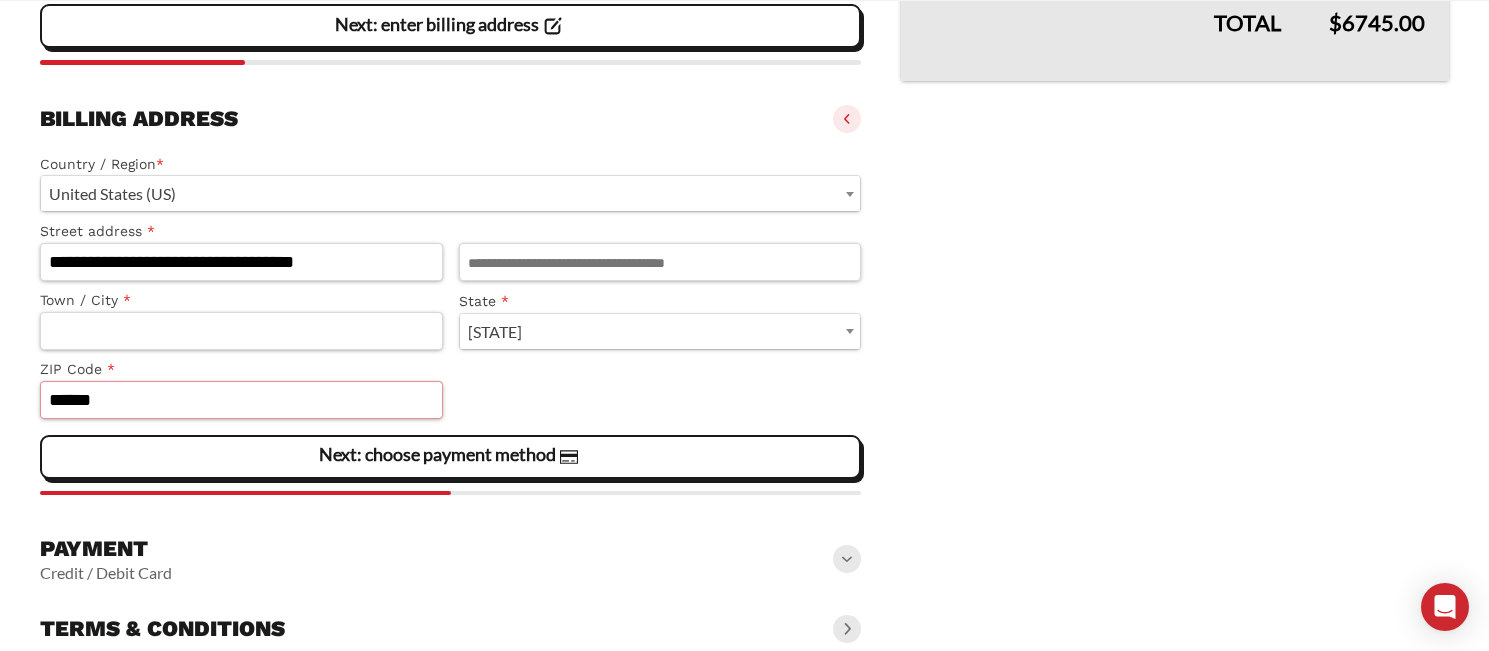type on "*****" 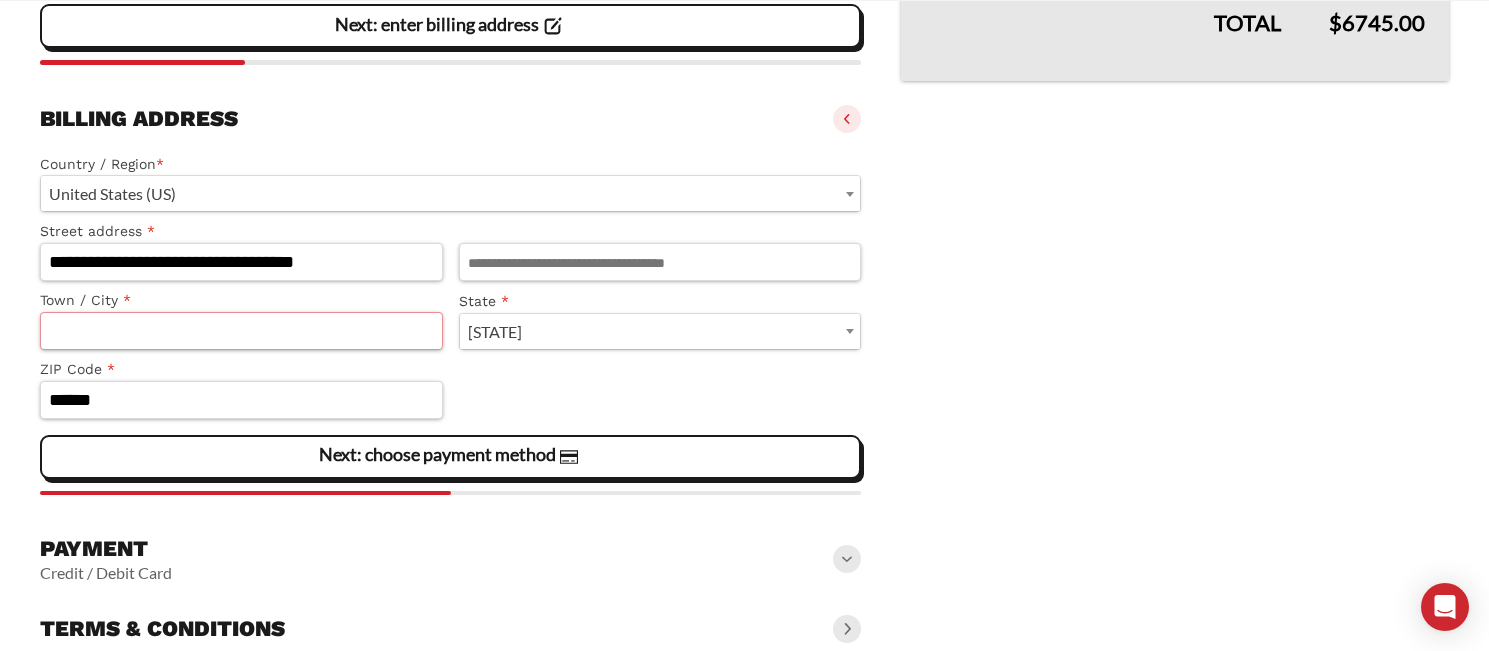 click on "Town / City   *" at bounding box center [241, 331] 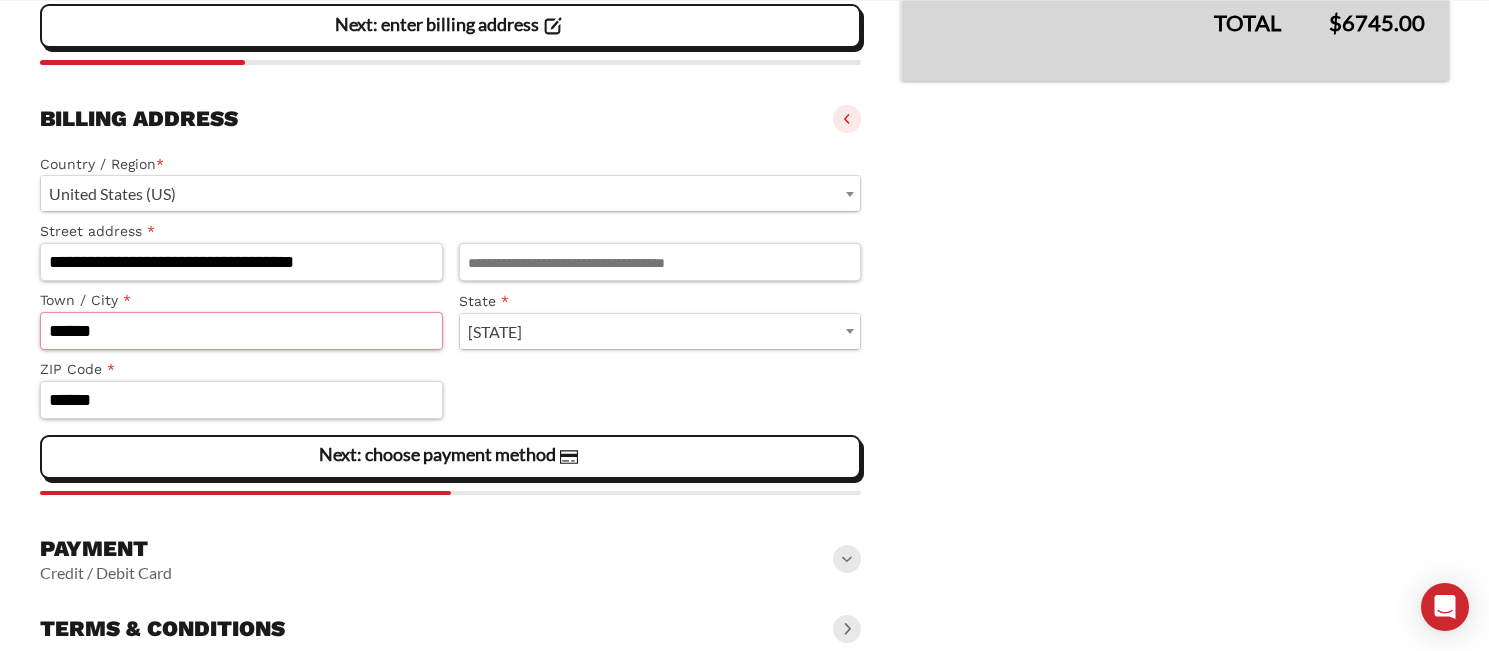 type on "******" 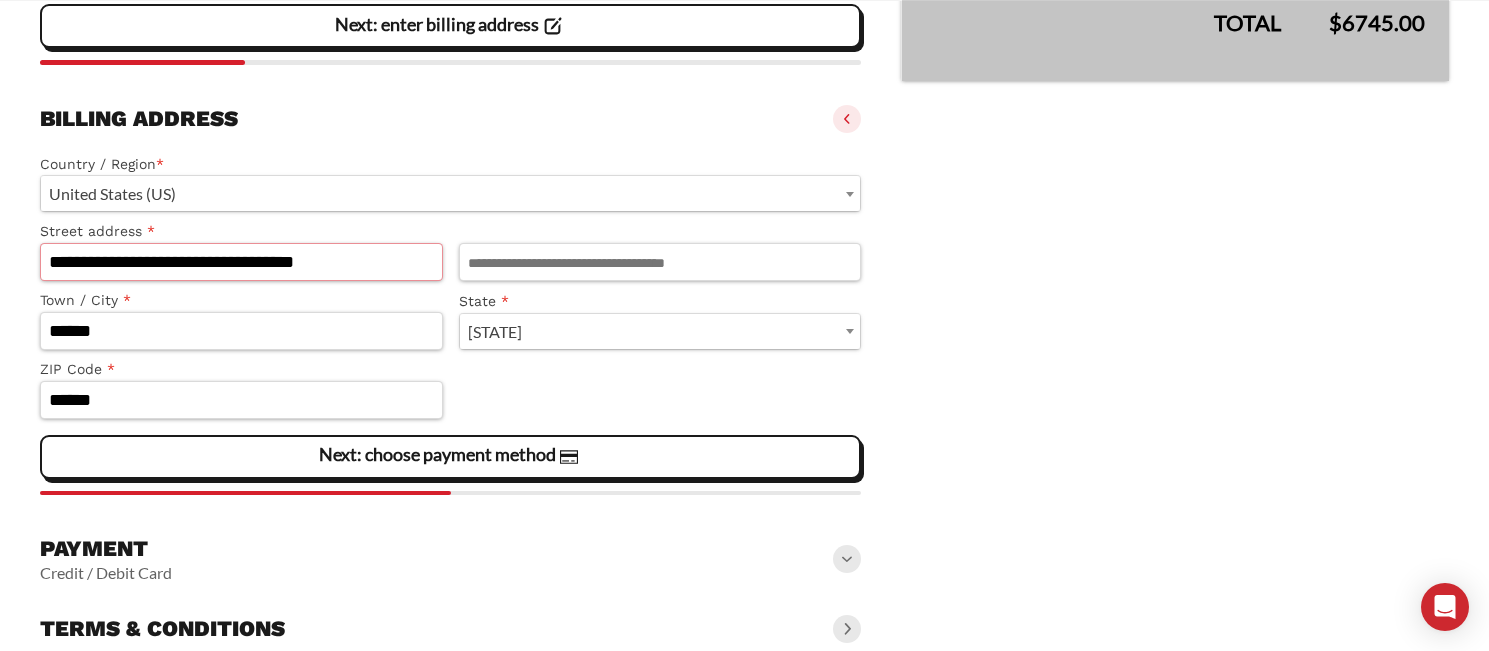 drag, startPoint x: 259, startPoint y: 260, endPoint x: 391, endPoint y: 260, distance: 132 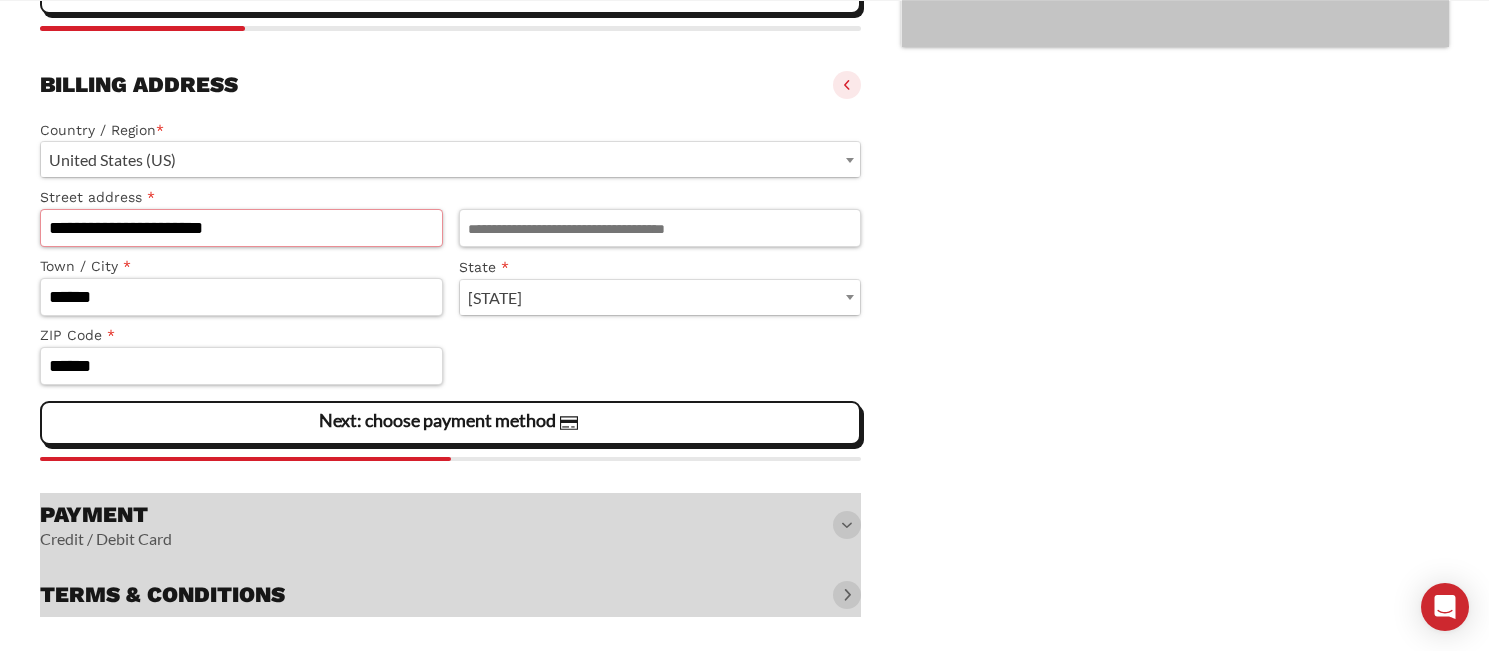 scroll, scrollTop: 673, scrollLeft: 0, axis: vertical 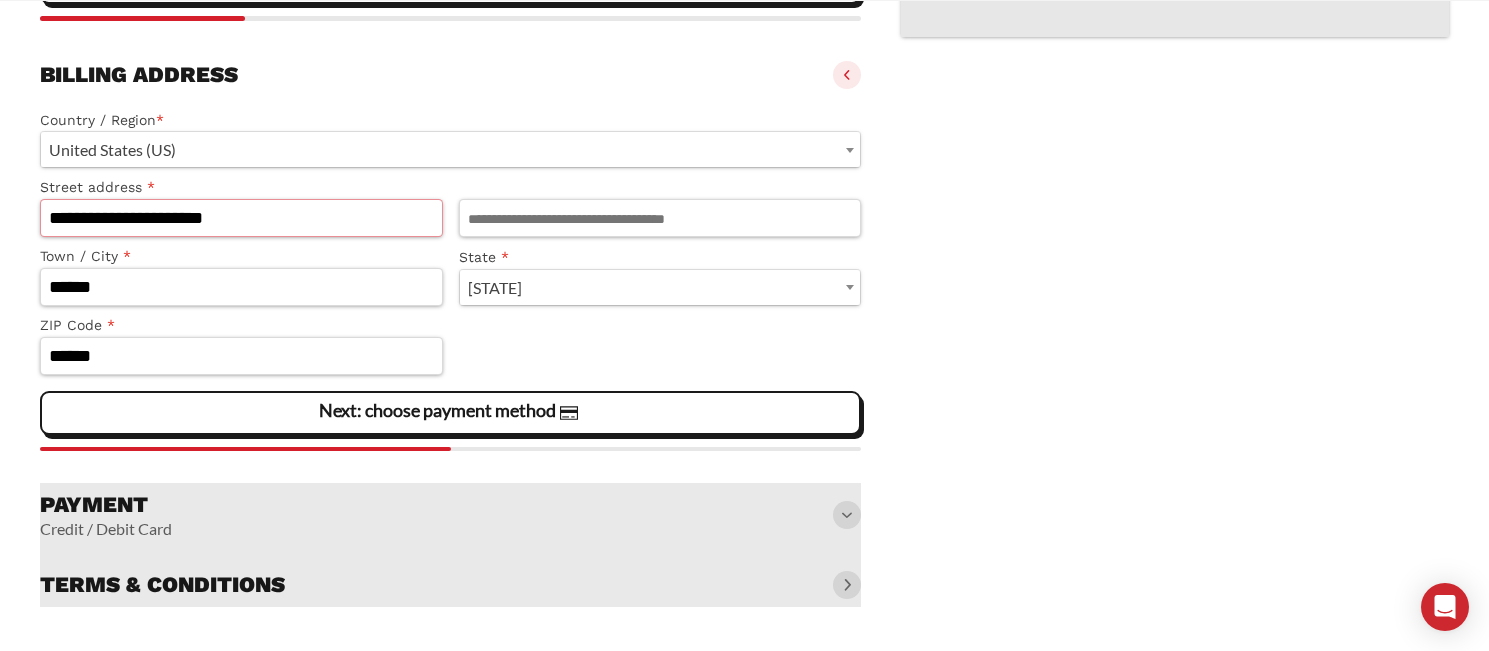 type on "**********" 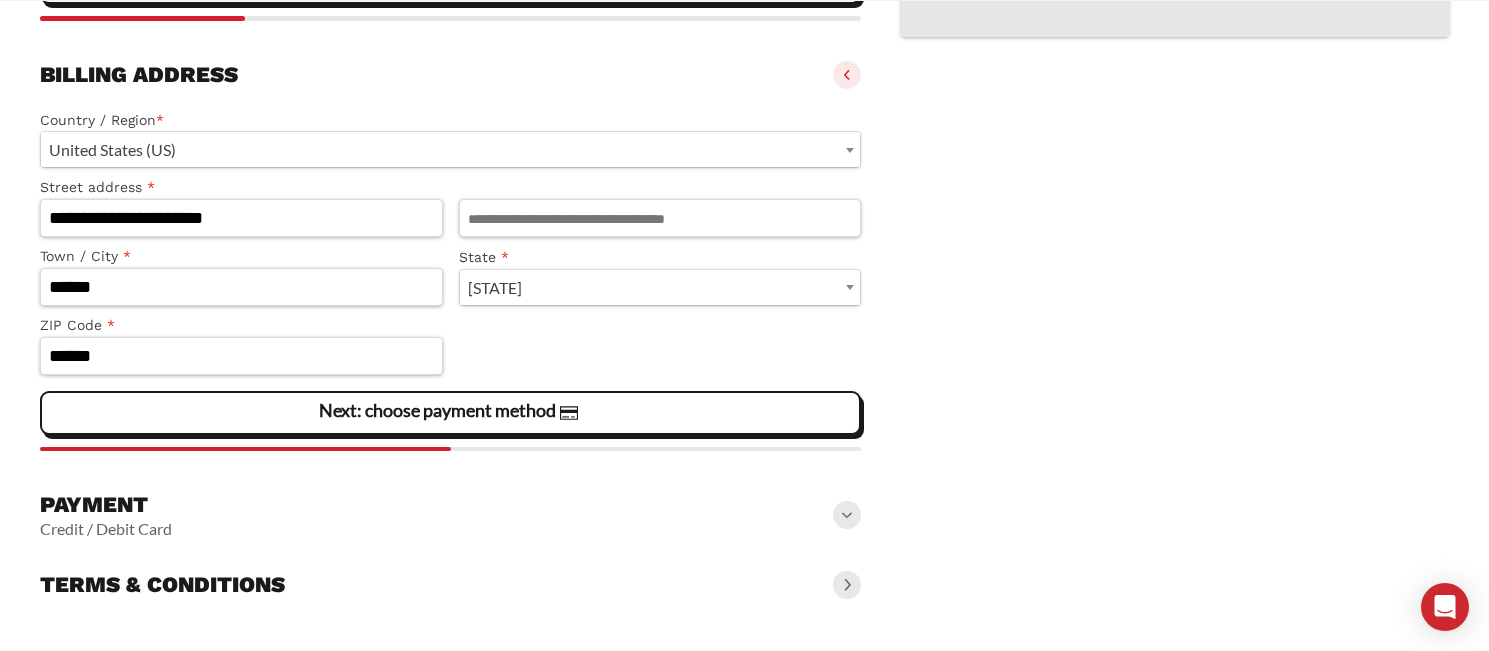 click at bounding box center (847, 515) 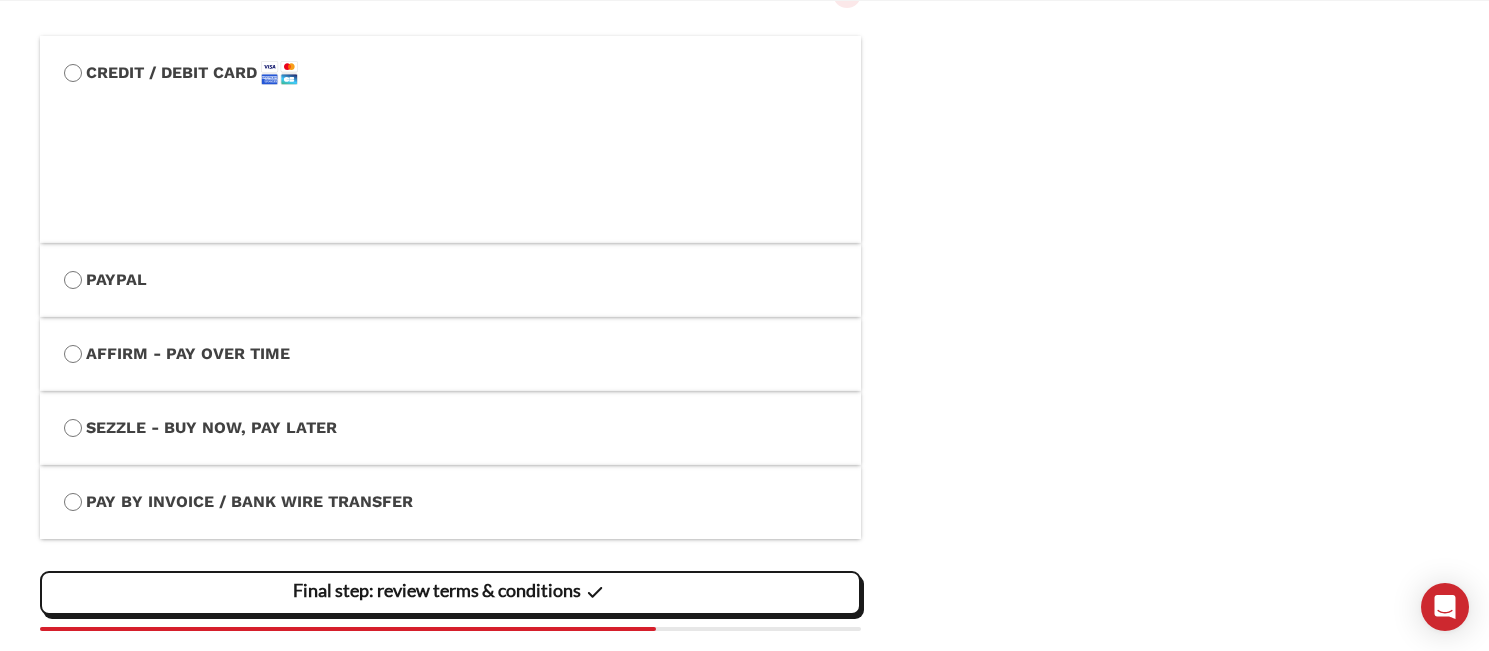 scroll, scrollTop: 1273, scrollLeft: 0, axis: vertical 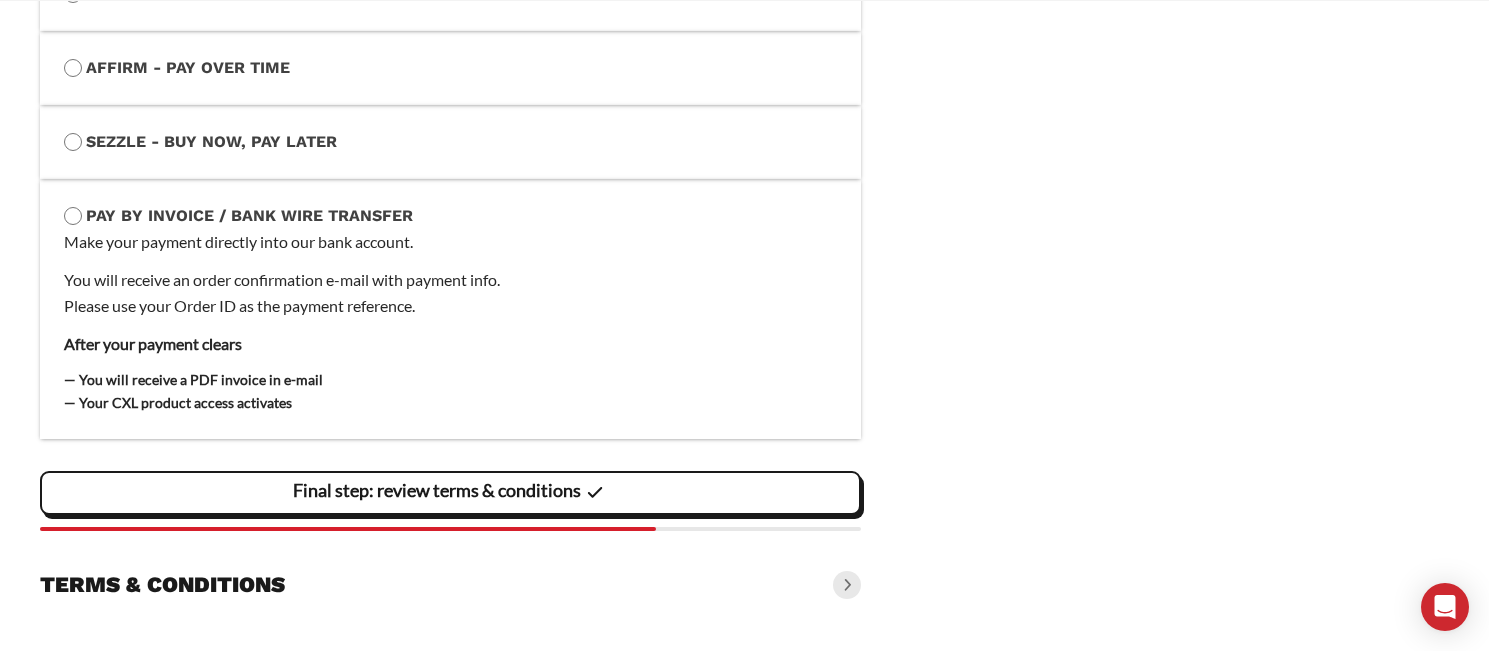 click at bounding box center [847, 585] 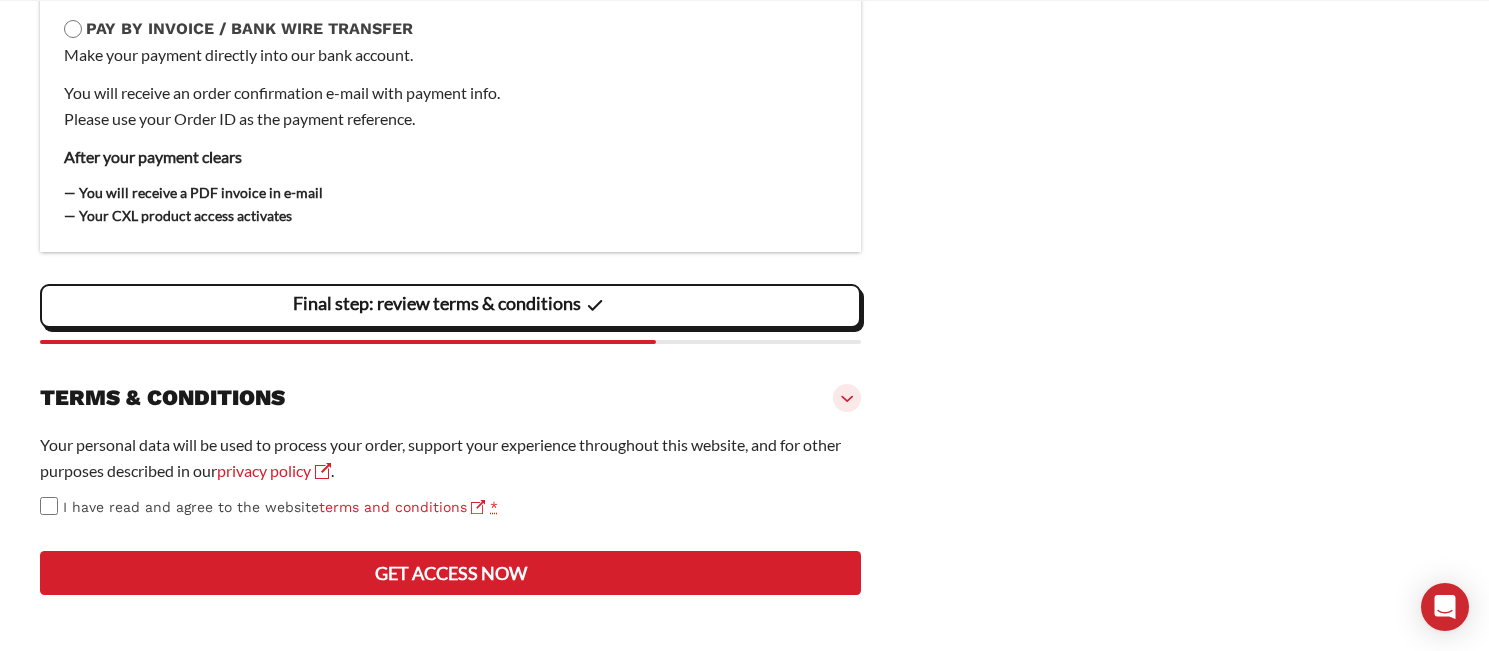 scroll, scrollTop: 1597, scrollLeft: 0, axis: vertical 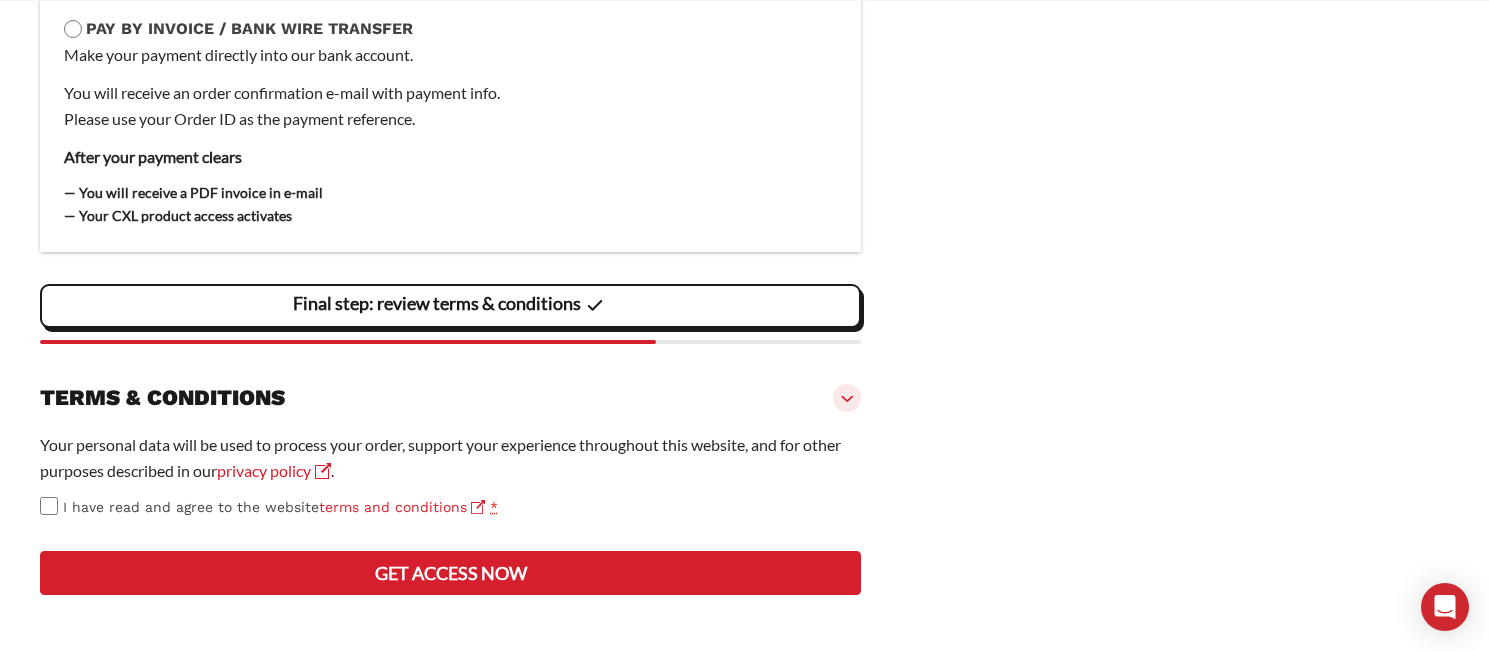 click on "Get access now" at bounding box center [450, 573] 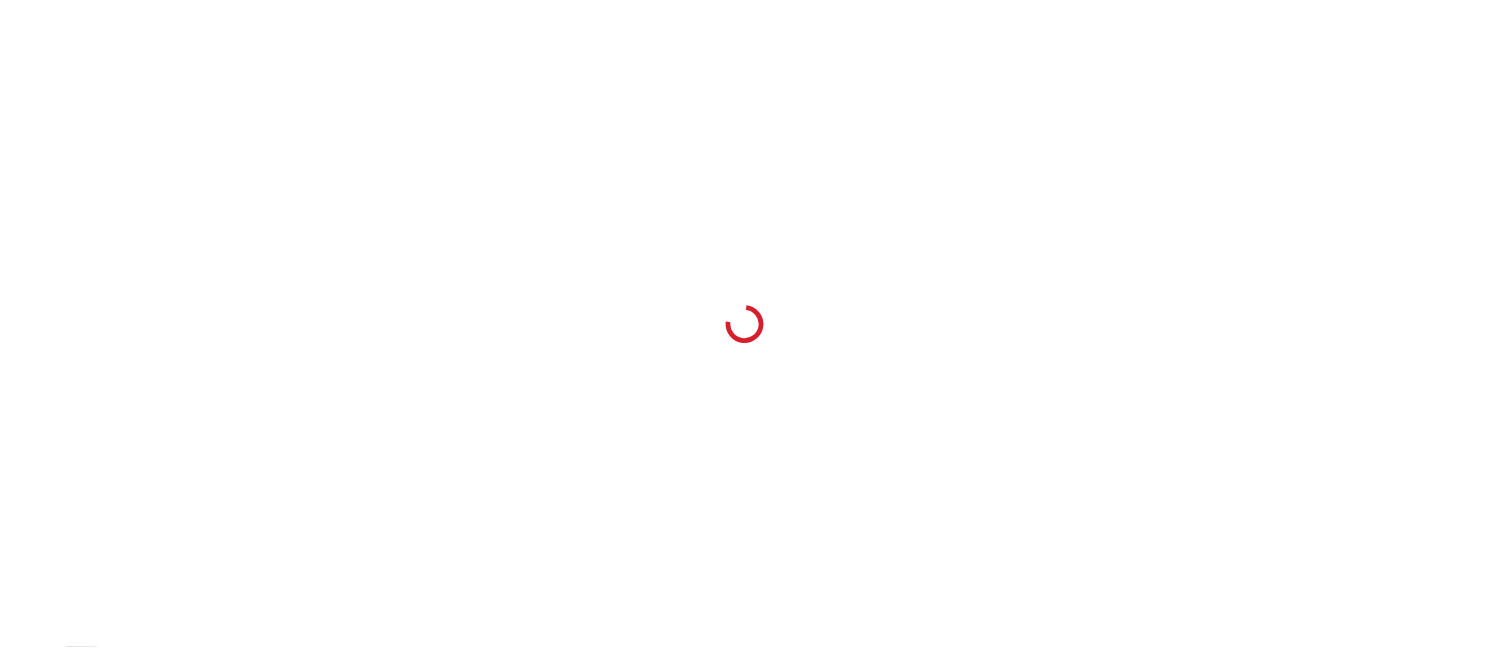 scroll, scrollTop: 0, scrollLeft: 0, axis: both 